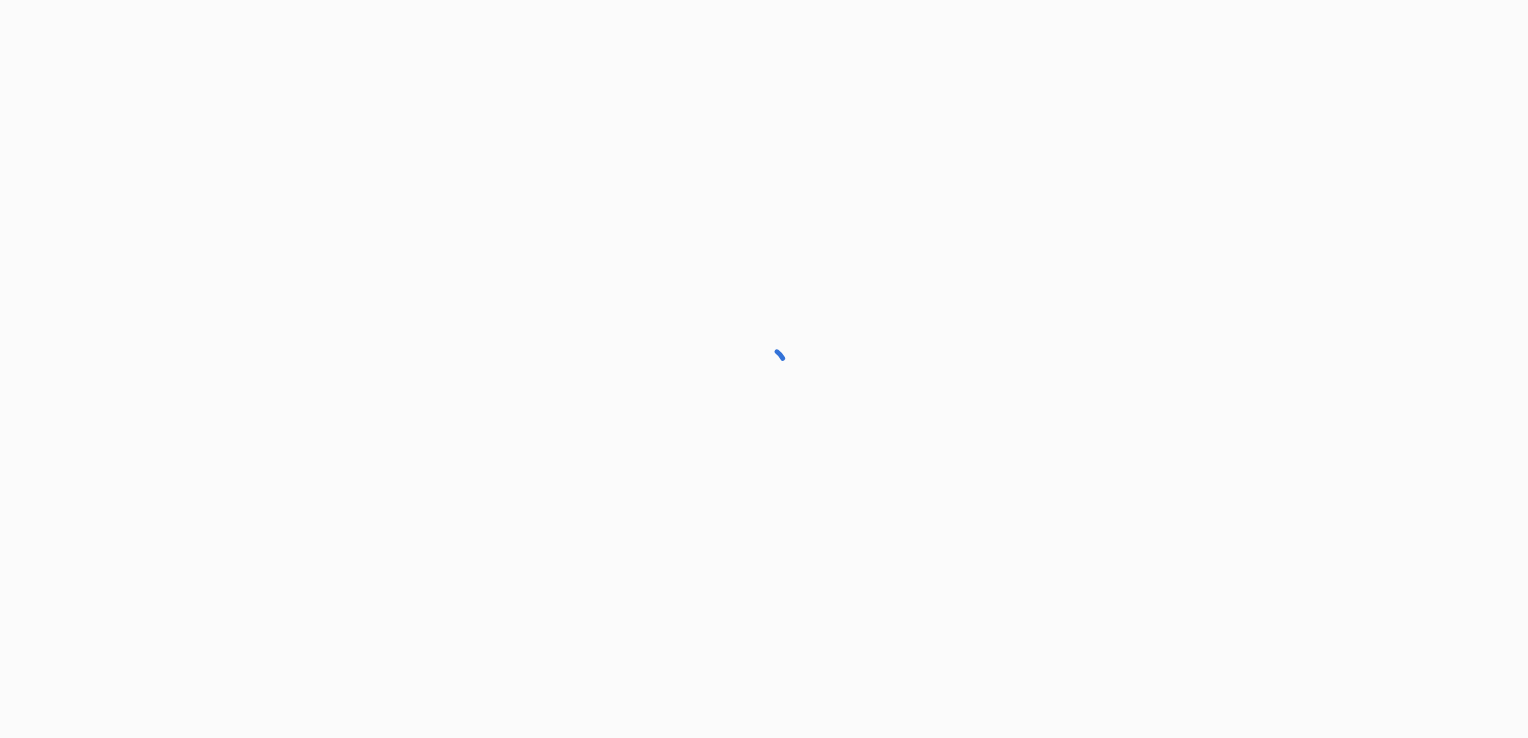 scroll, scrollTop: 0, scrollLeft: 0, axis: both 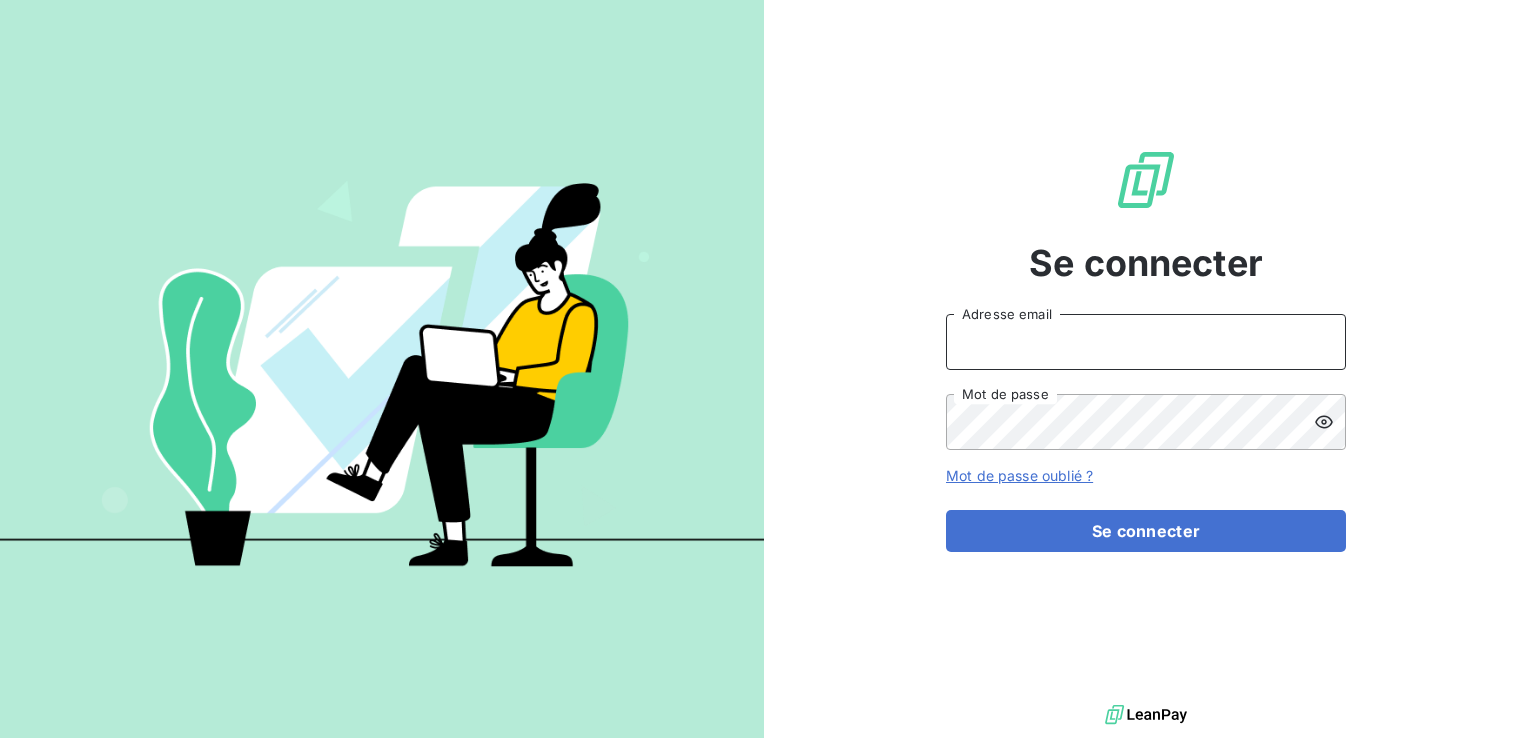 click on "Adresse email" at bounding box center (1146, 342) 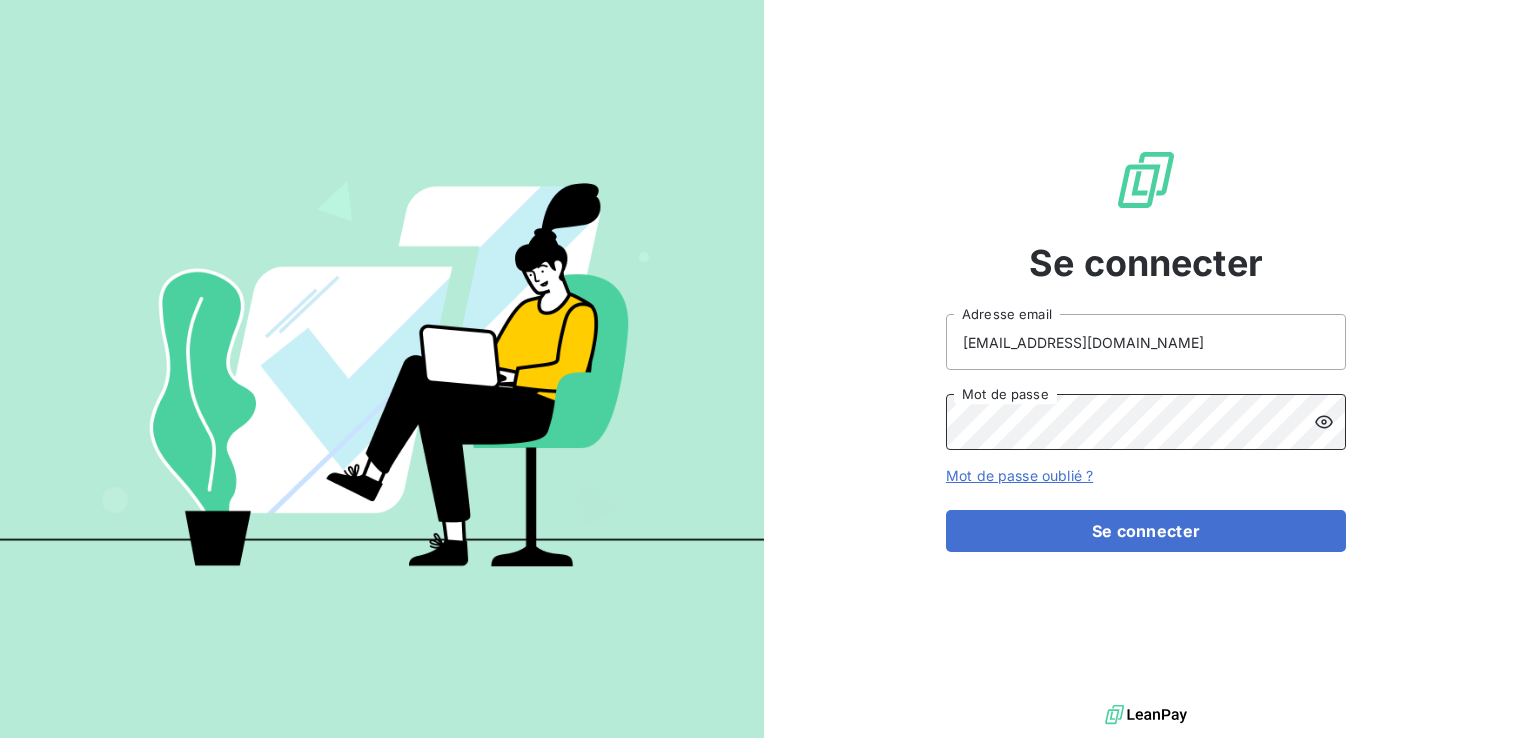 click on "Se connecter" at bounding box center (1146, 531) 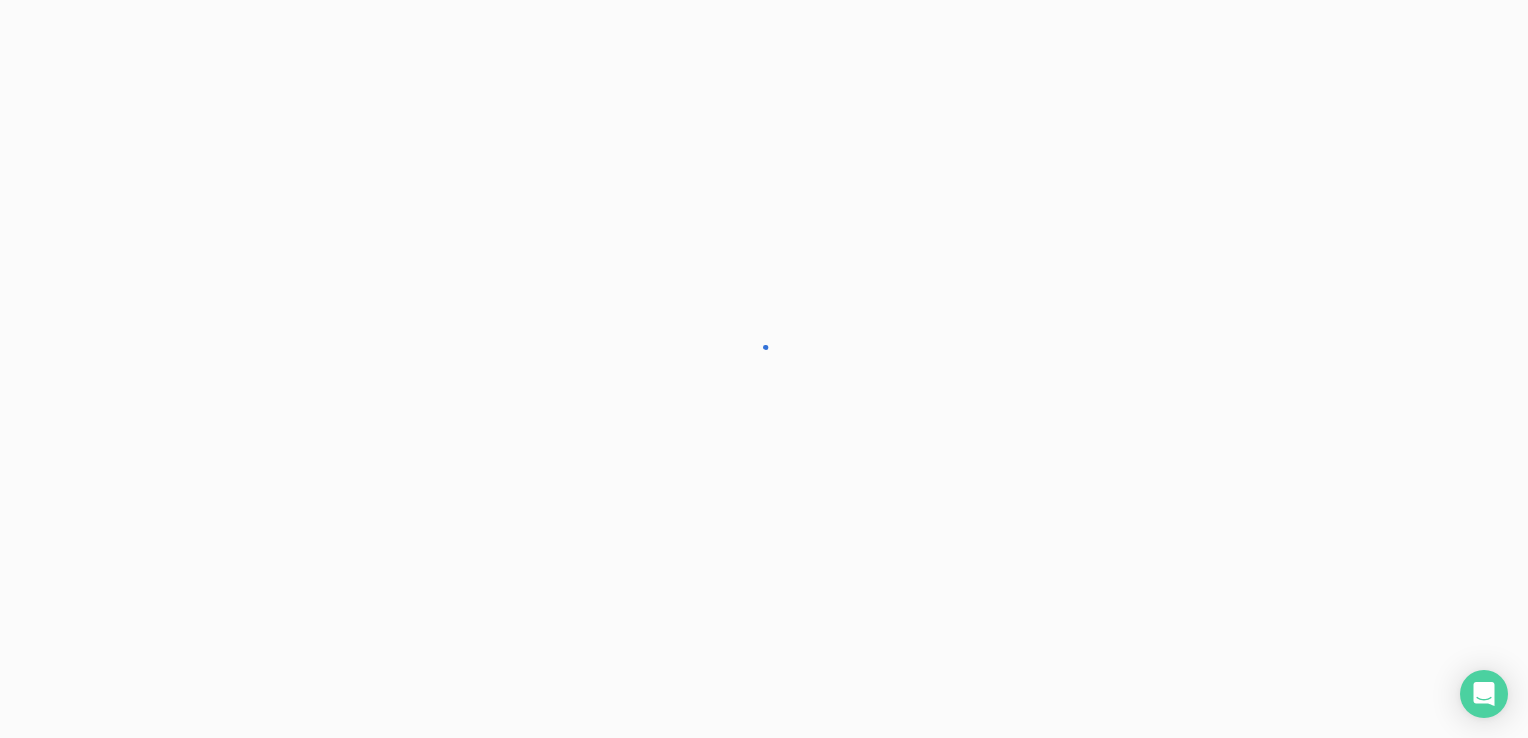 scroll, scrollTop: 0, scrollLeft: 0, axis: both 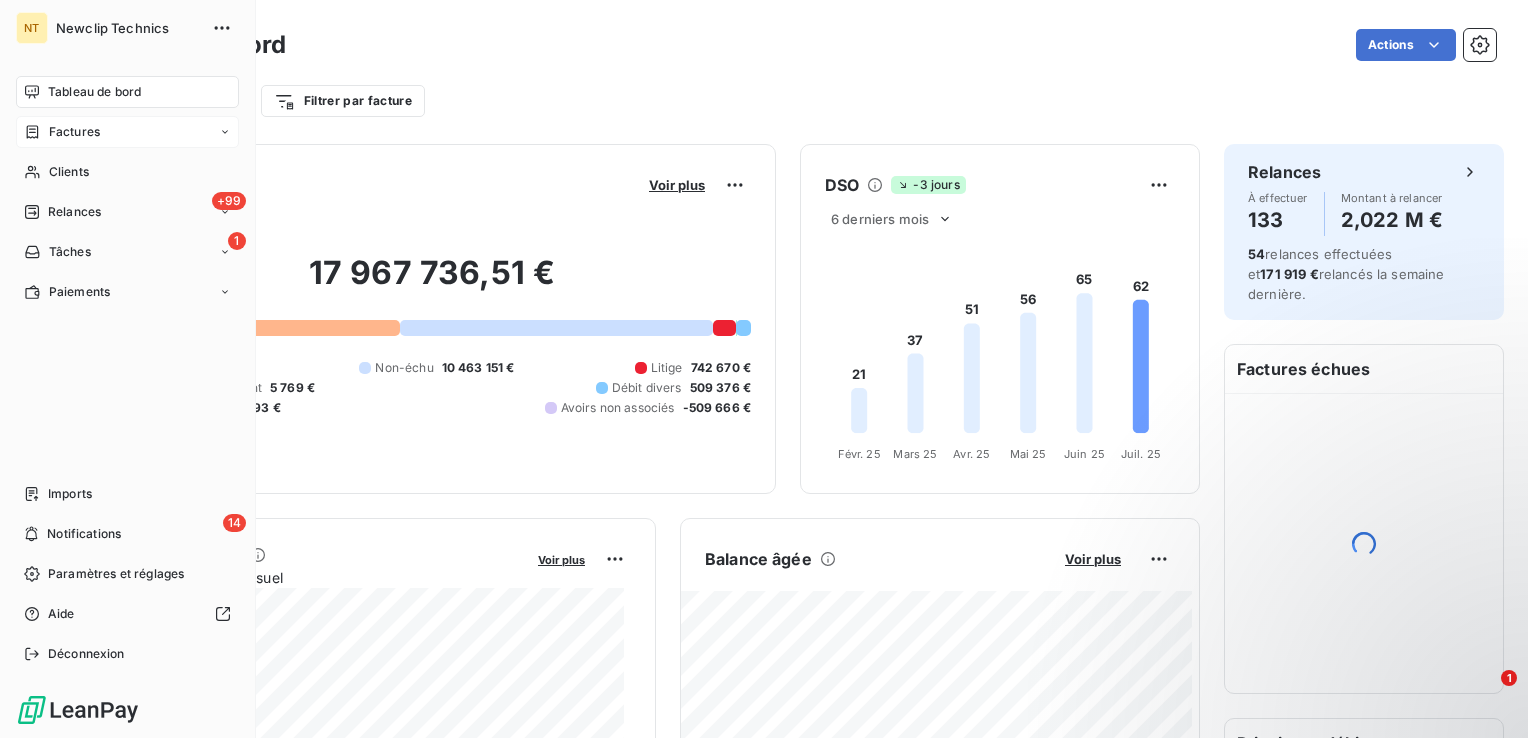 click on "Factures" at bounding box center [74, 132] 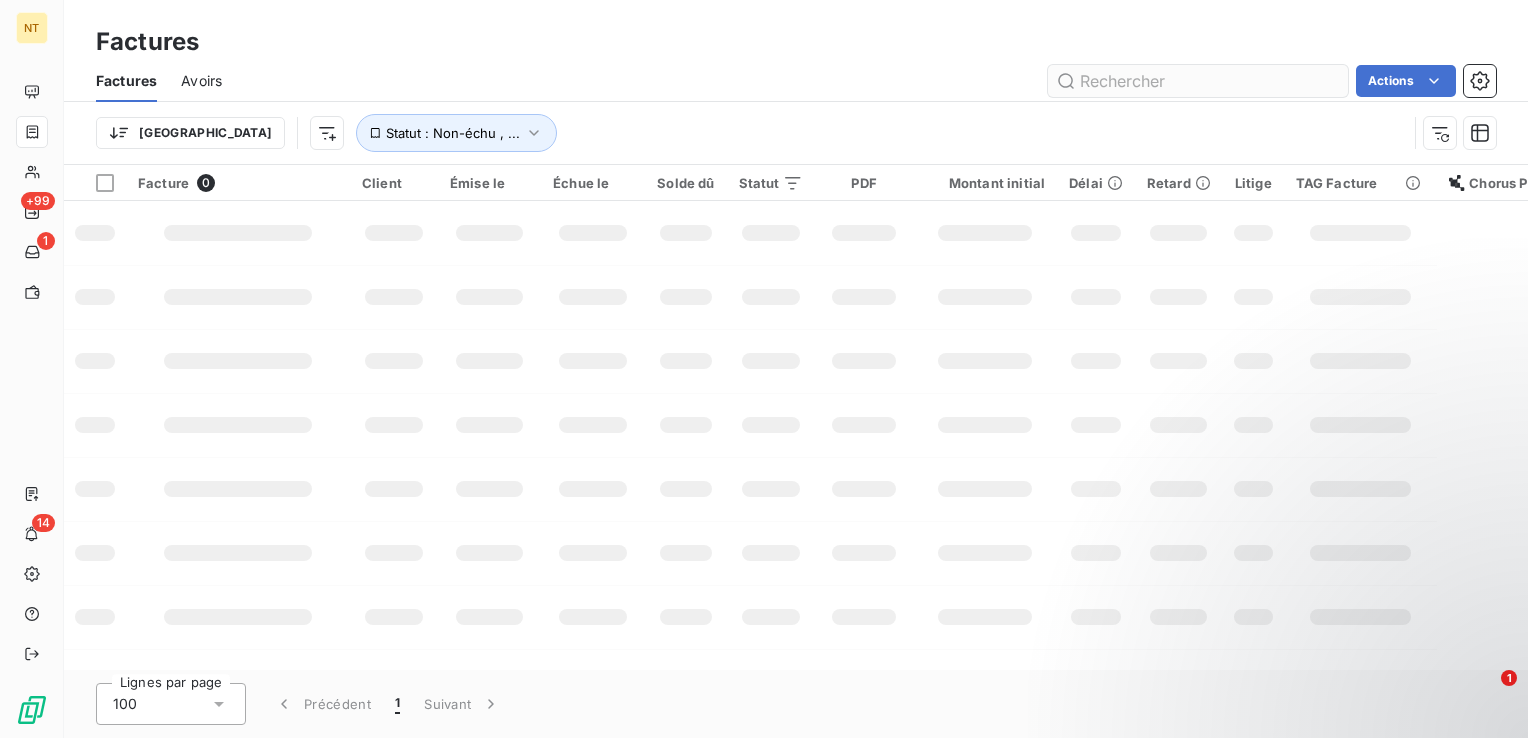 click at bounding box center (1198, 81) 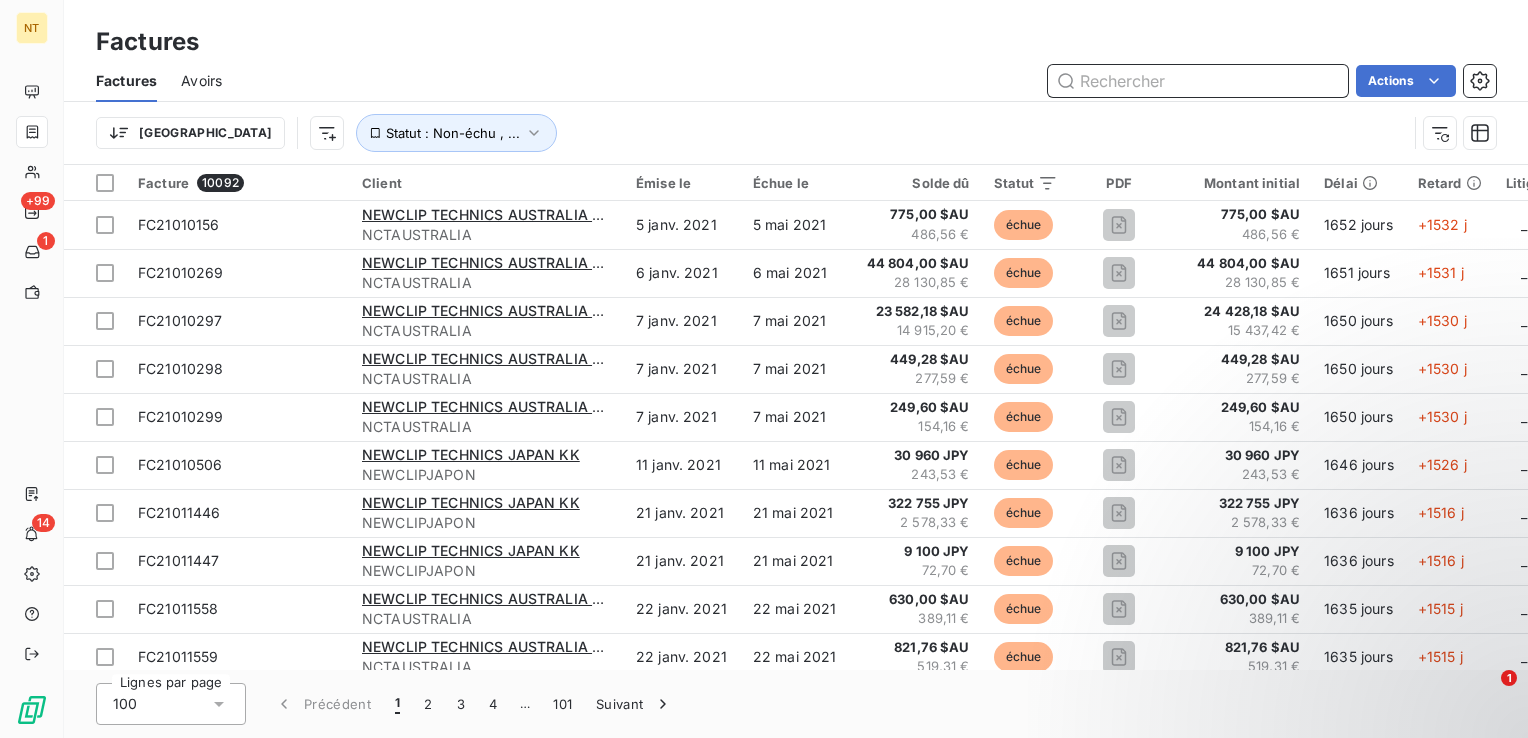 click at bounding box center (1198, 81) 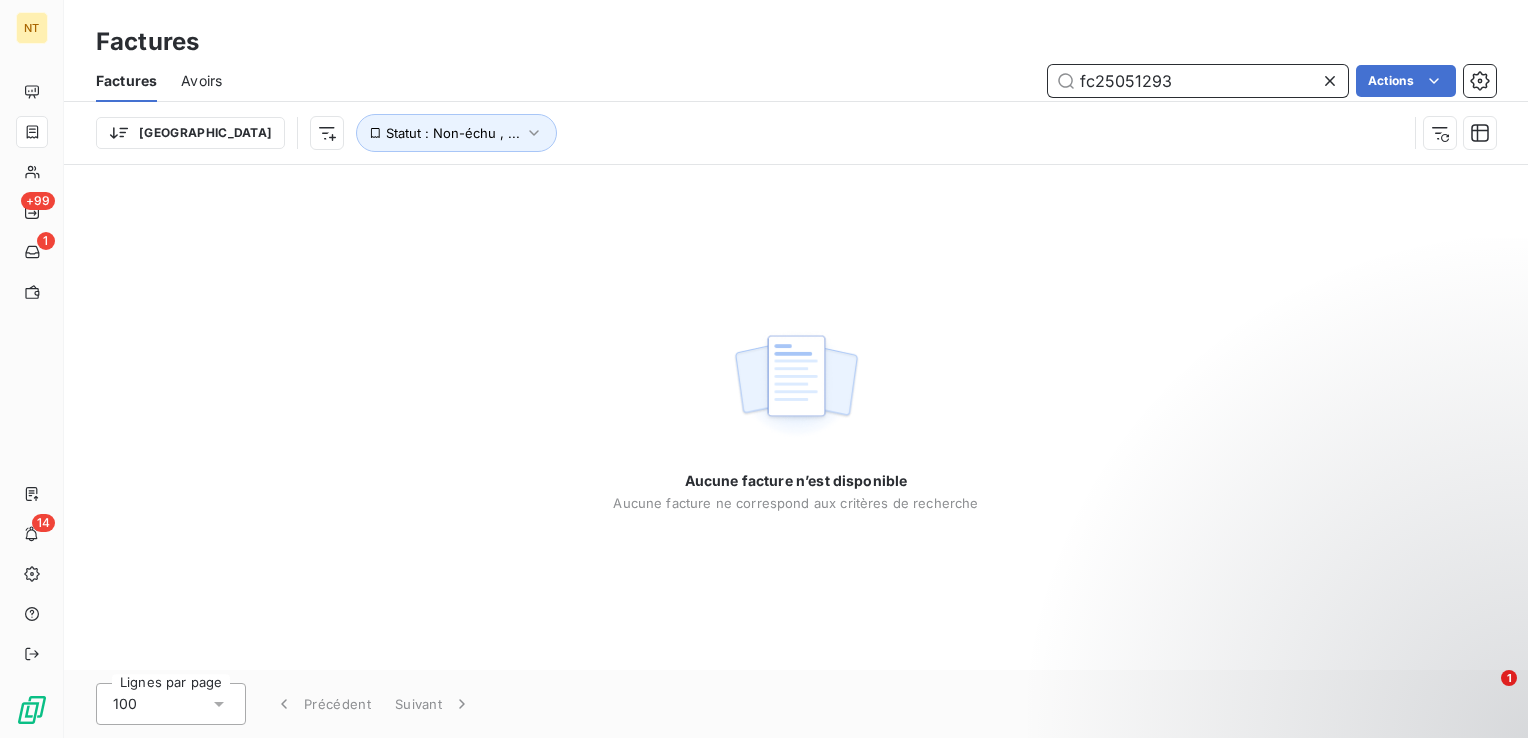 click on "fc25051293" at bounding box center [1198, 81] 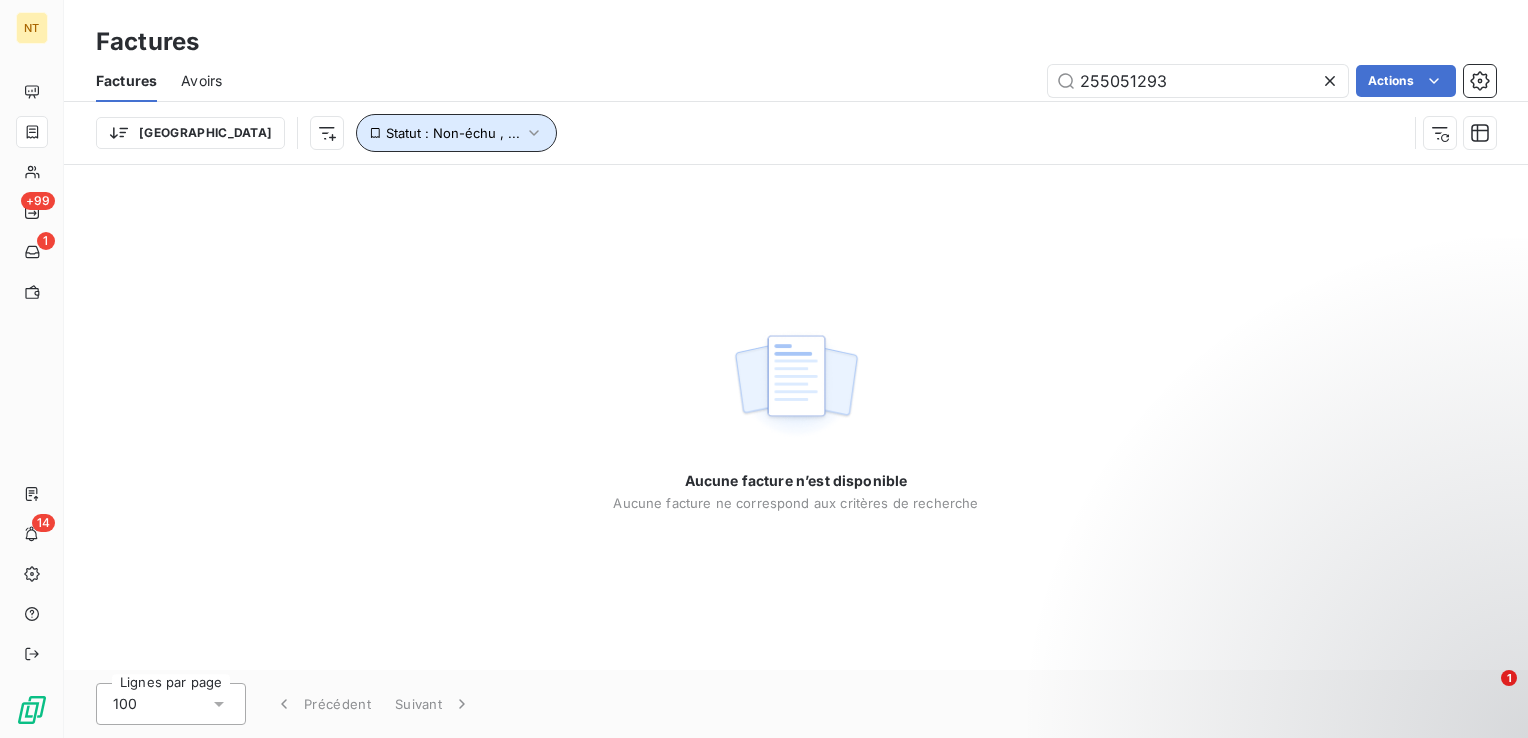 click on "Statut  : Non-échu , ..." at bounding box center (453, 133) 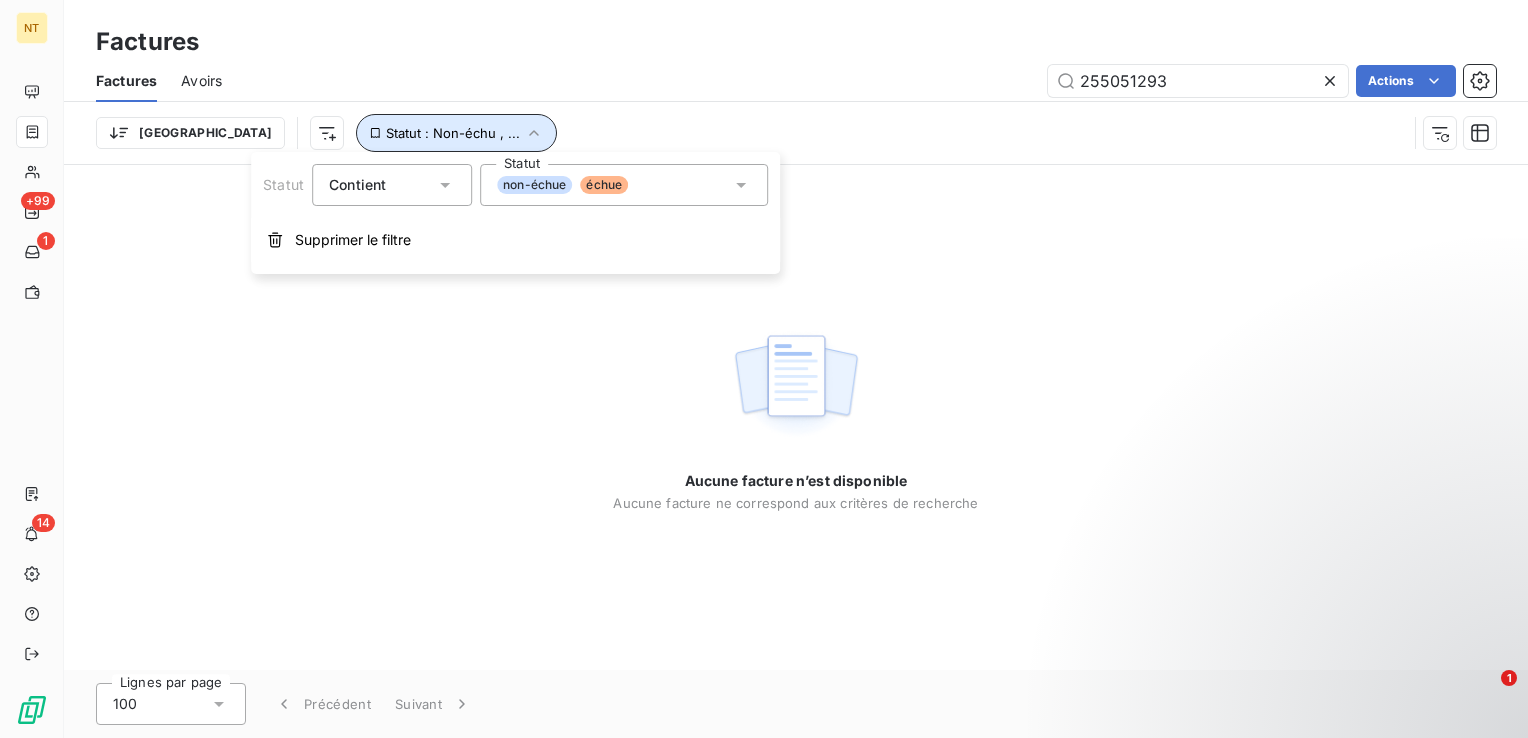 click on "Statut  : Non-échu , ..." at bounding box center [453, 133] 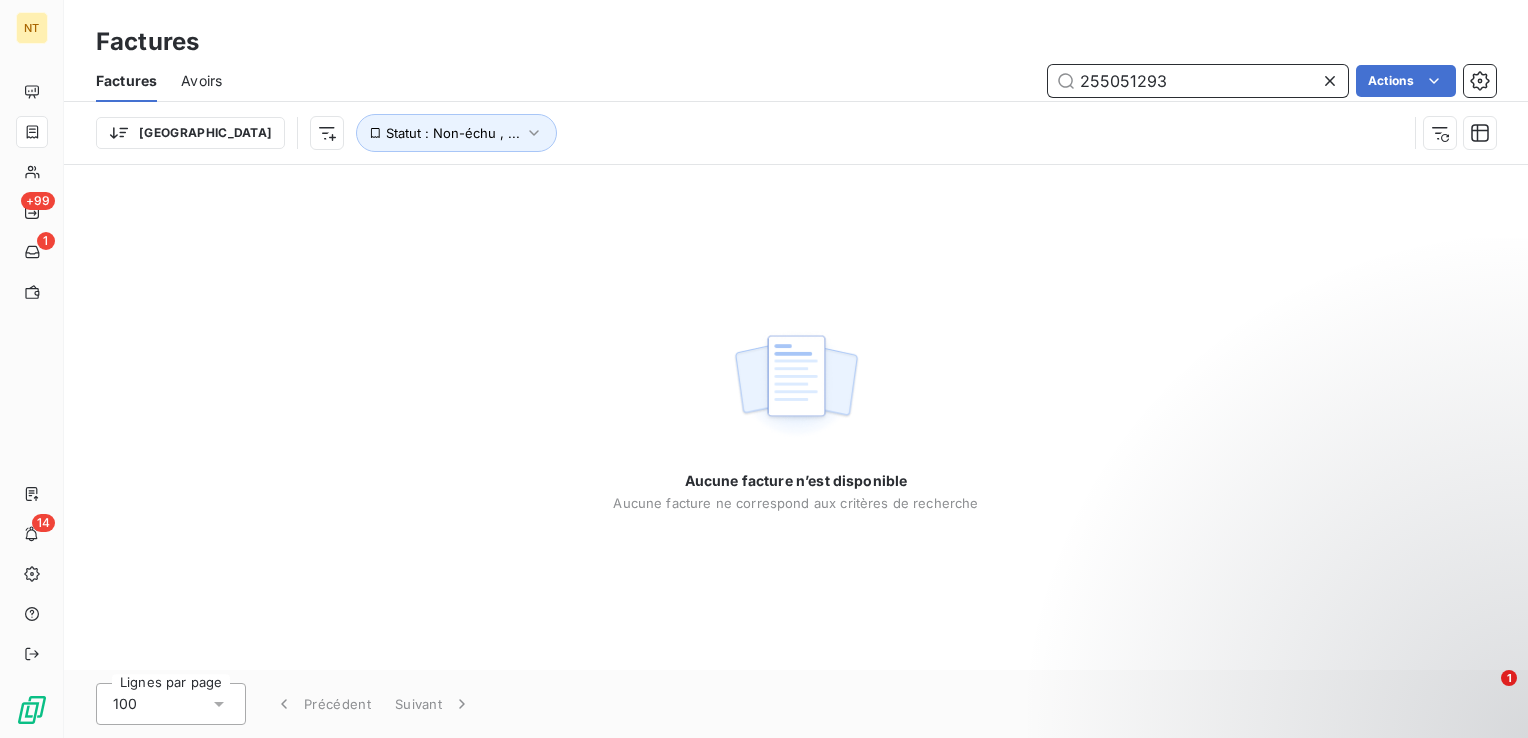 drag, startPoint x: 1177, startPoint y: 86, endPoint x: 805, endPoint y: 84, distance: 372.00537 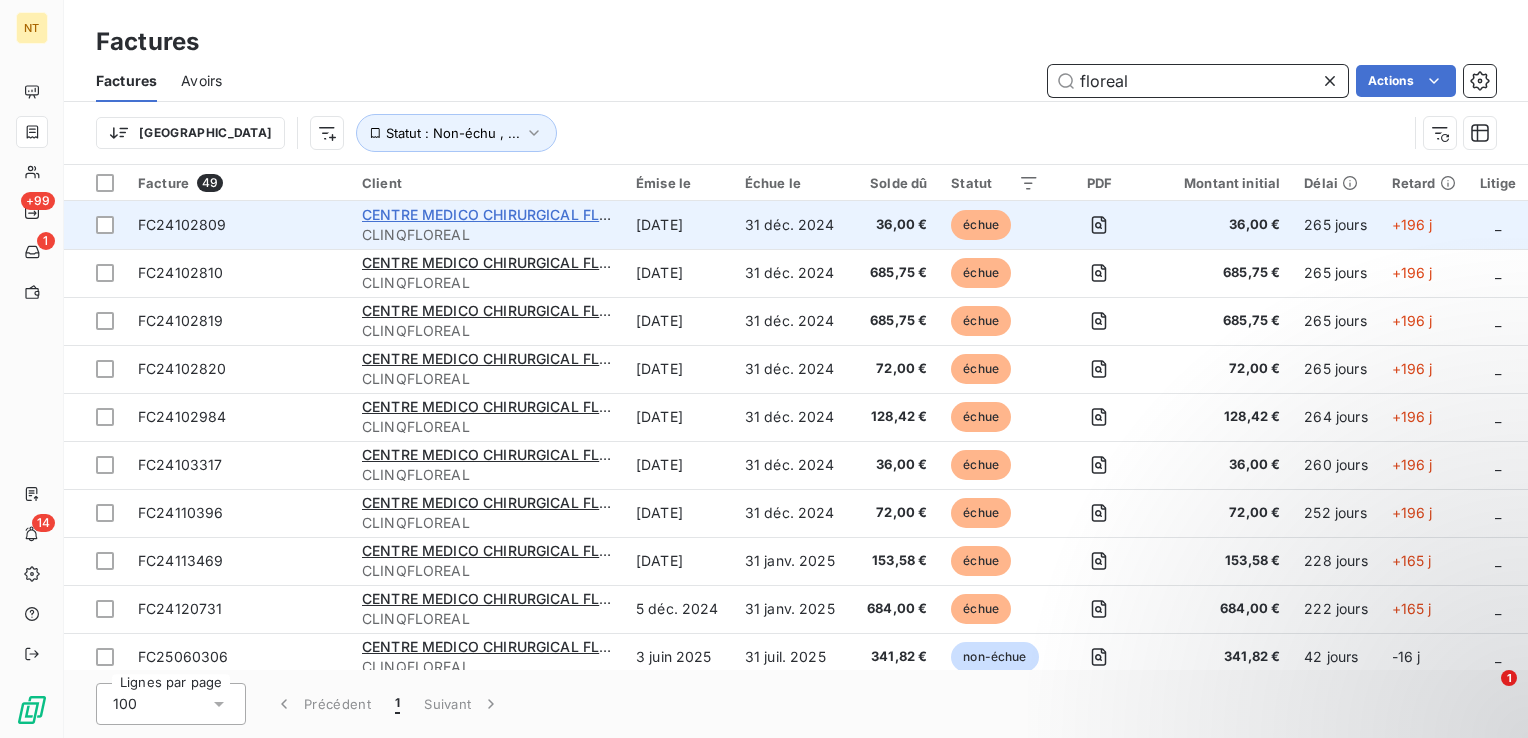 type on "floreal" 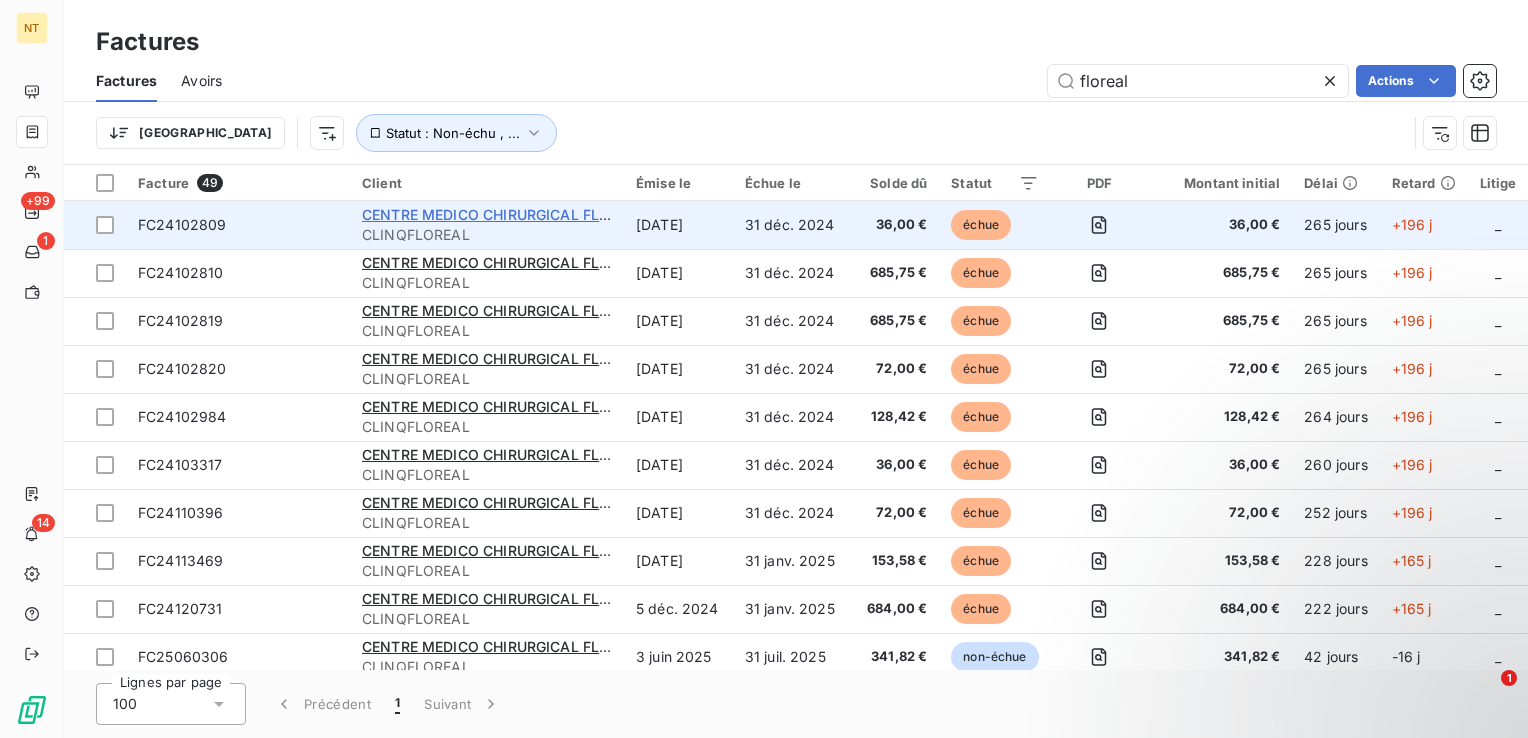 click on "CENTRE MEDICO CHIRURGICAL FLOREAL" at bounding box center (504, 214) 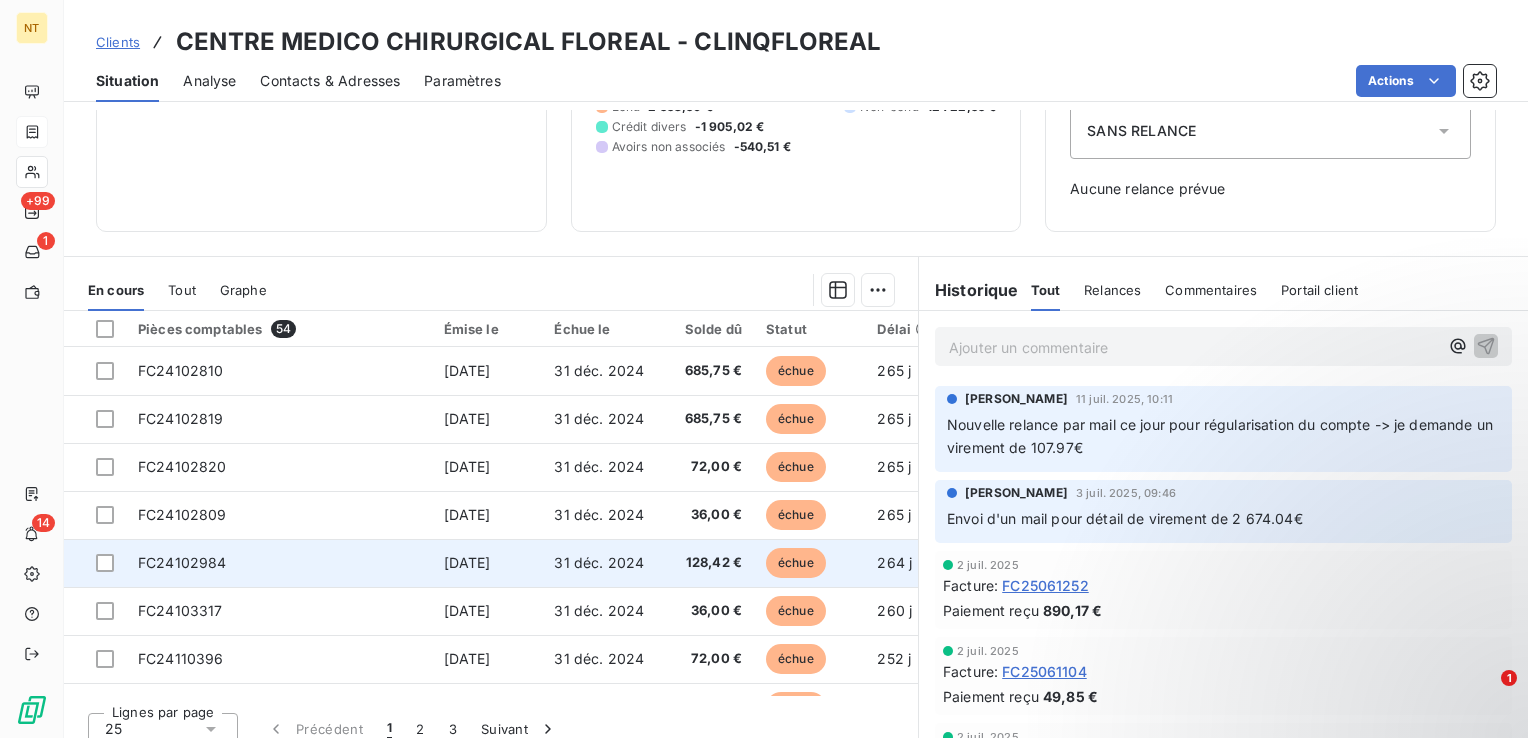 scroll, scrollTop: 246, scrollLeft: 0, axis: vertical 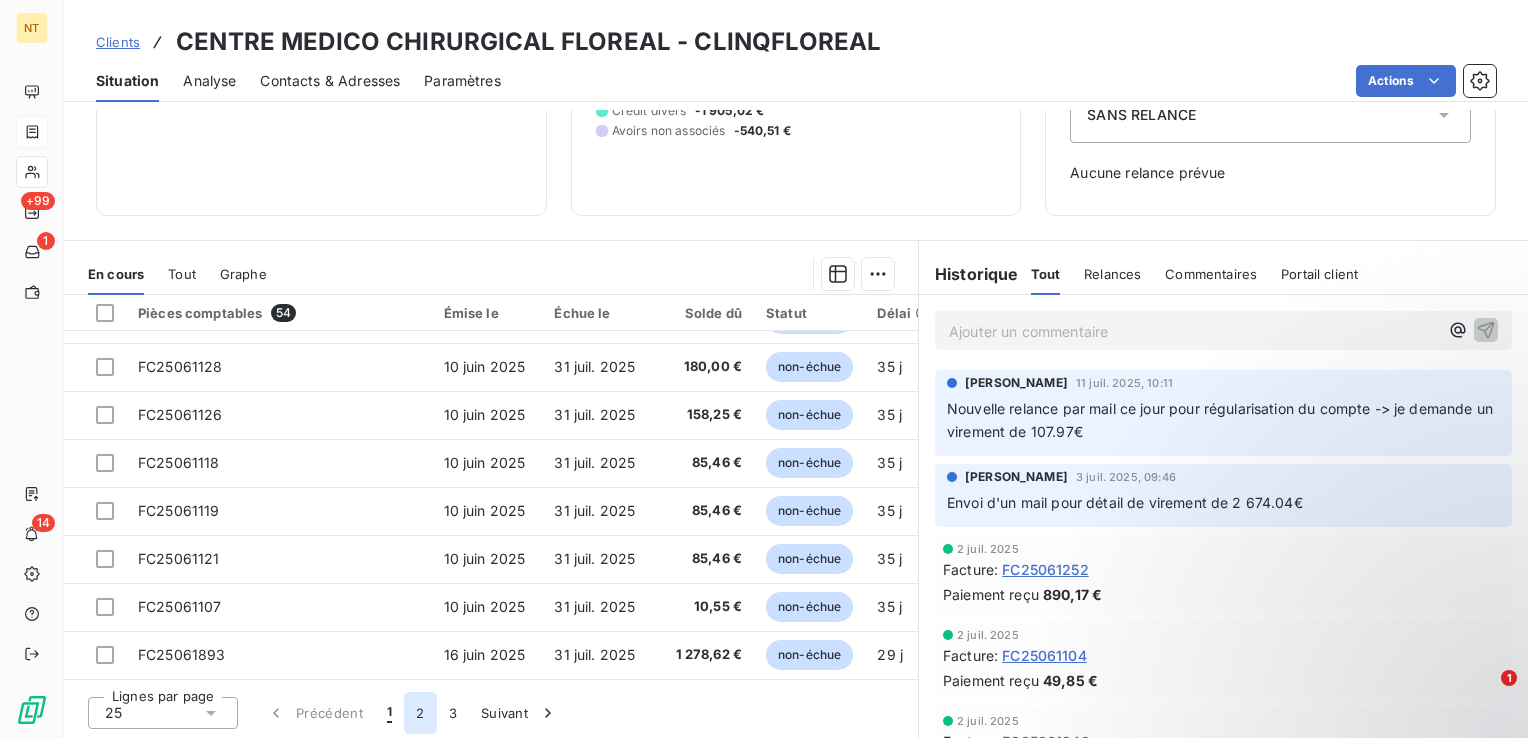 click on "2" at bounding box center (420, 713) 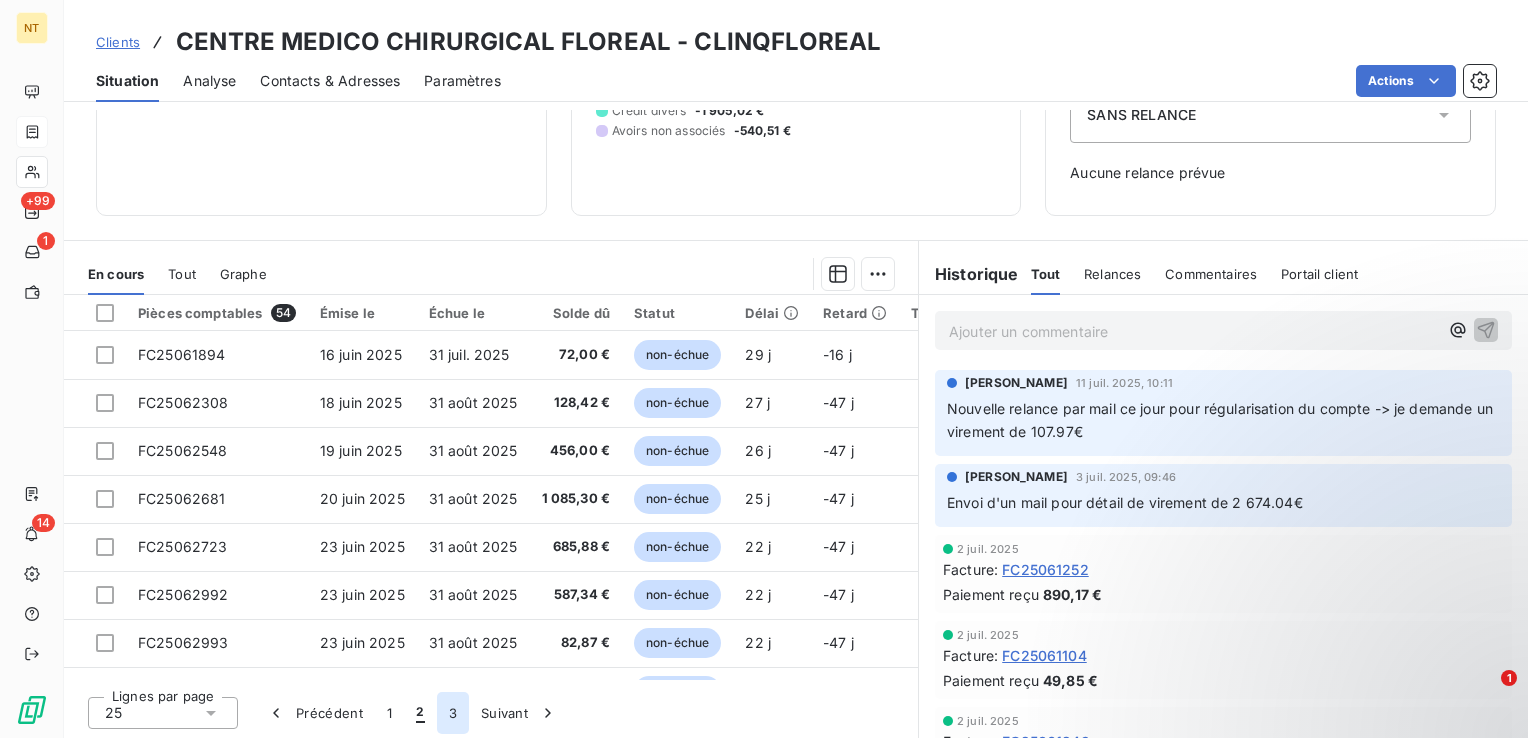 click on "3" at bounding box center (453, 713) 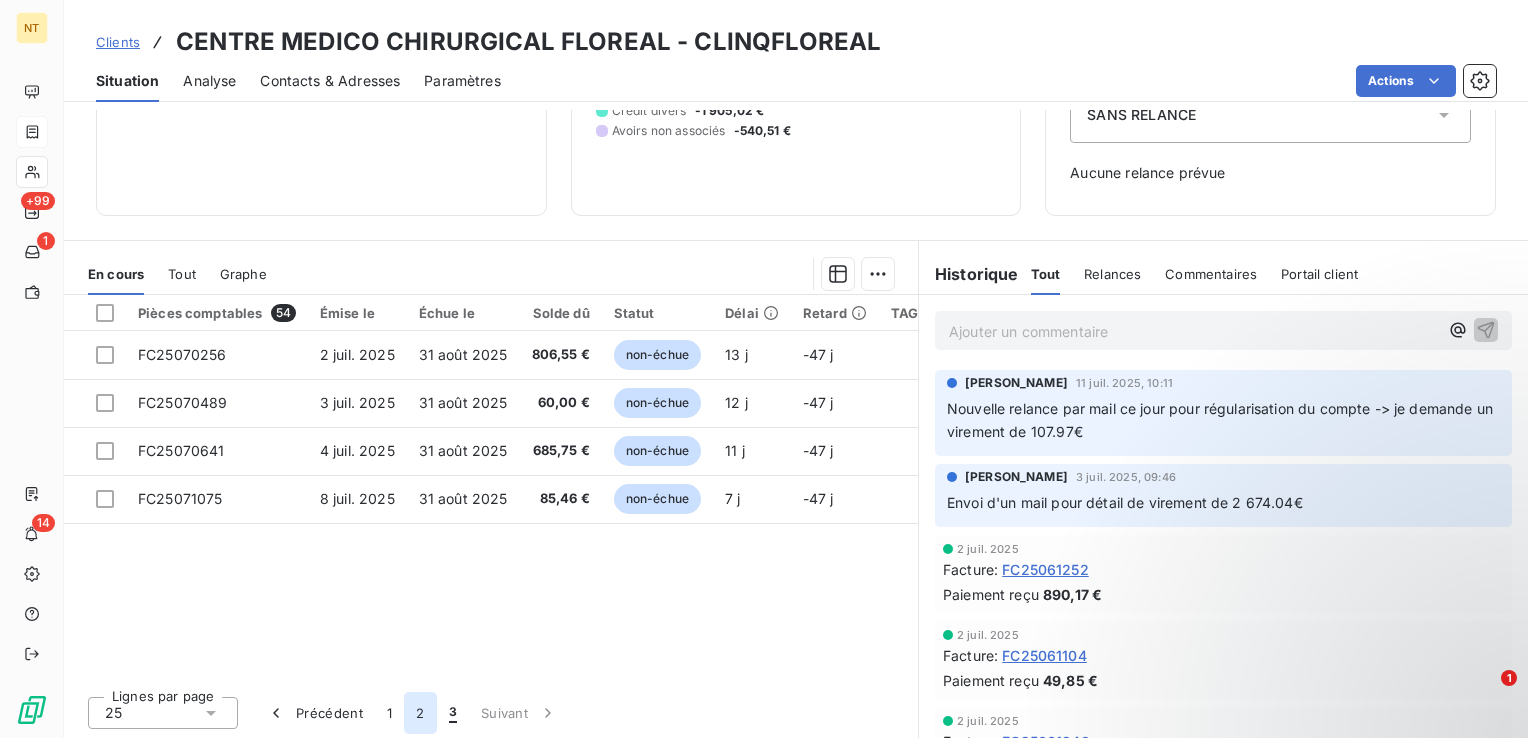 click on "2" at bounding box center [420, 713] 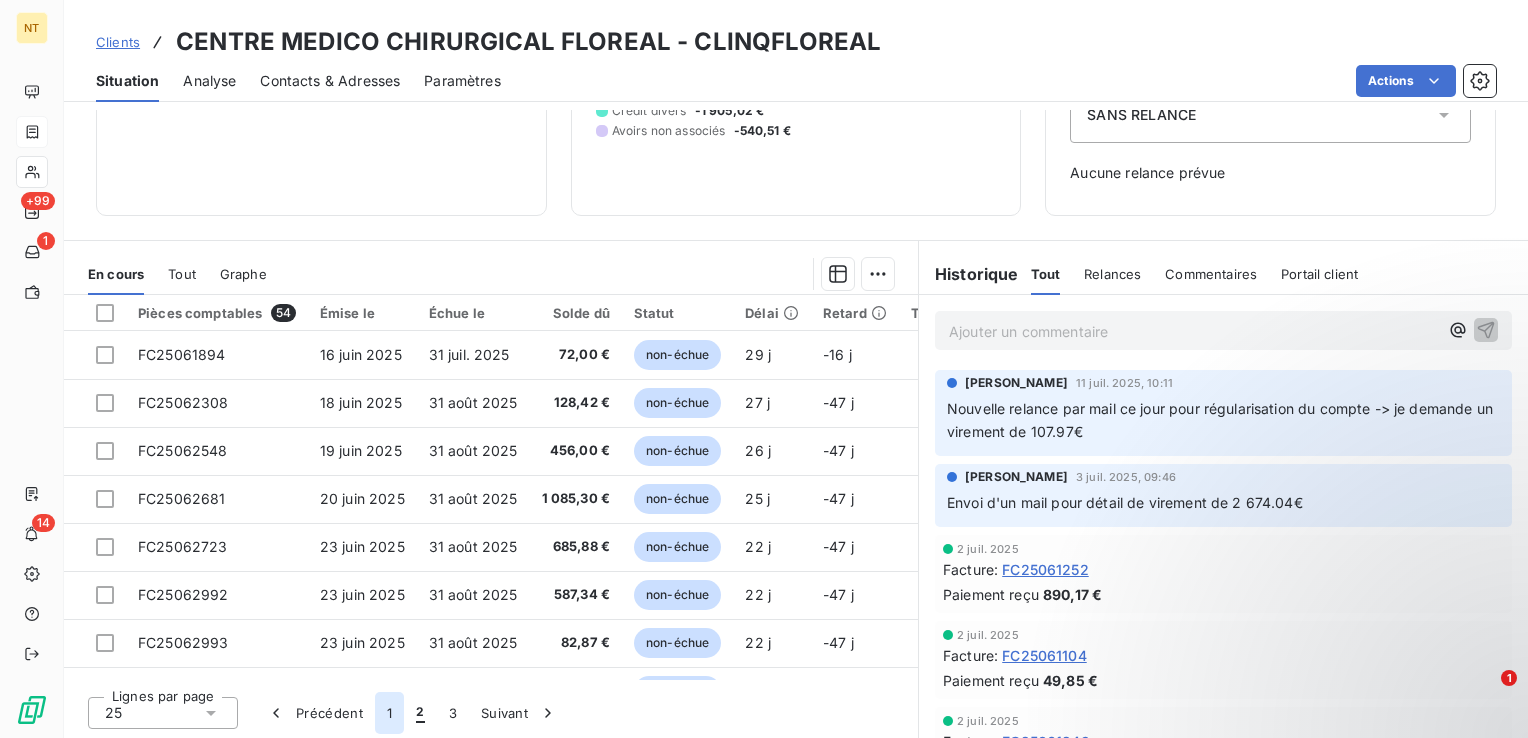 click on "1" at bounding box center [389, 713] 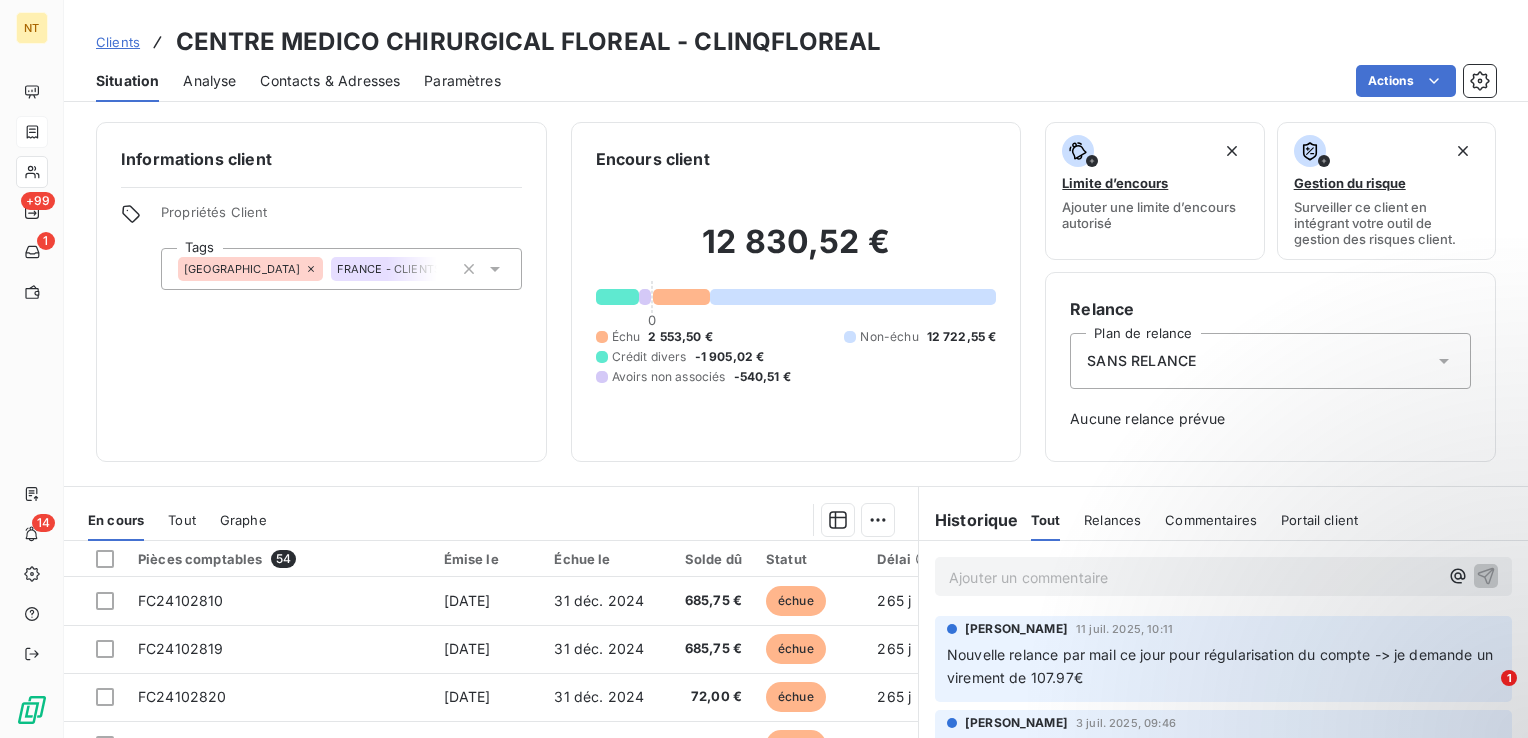 scroll, scrollTop: 246, scrollLeft: 0, axis: vertical 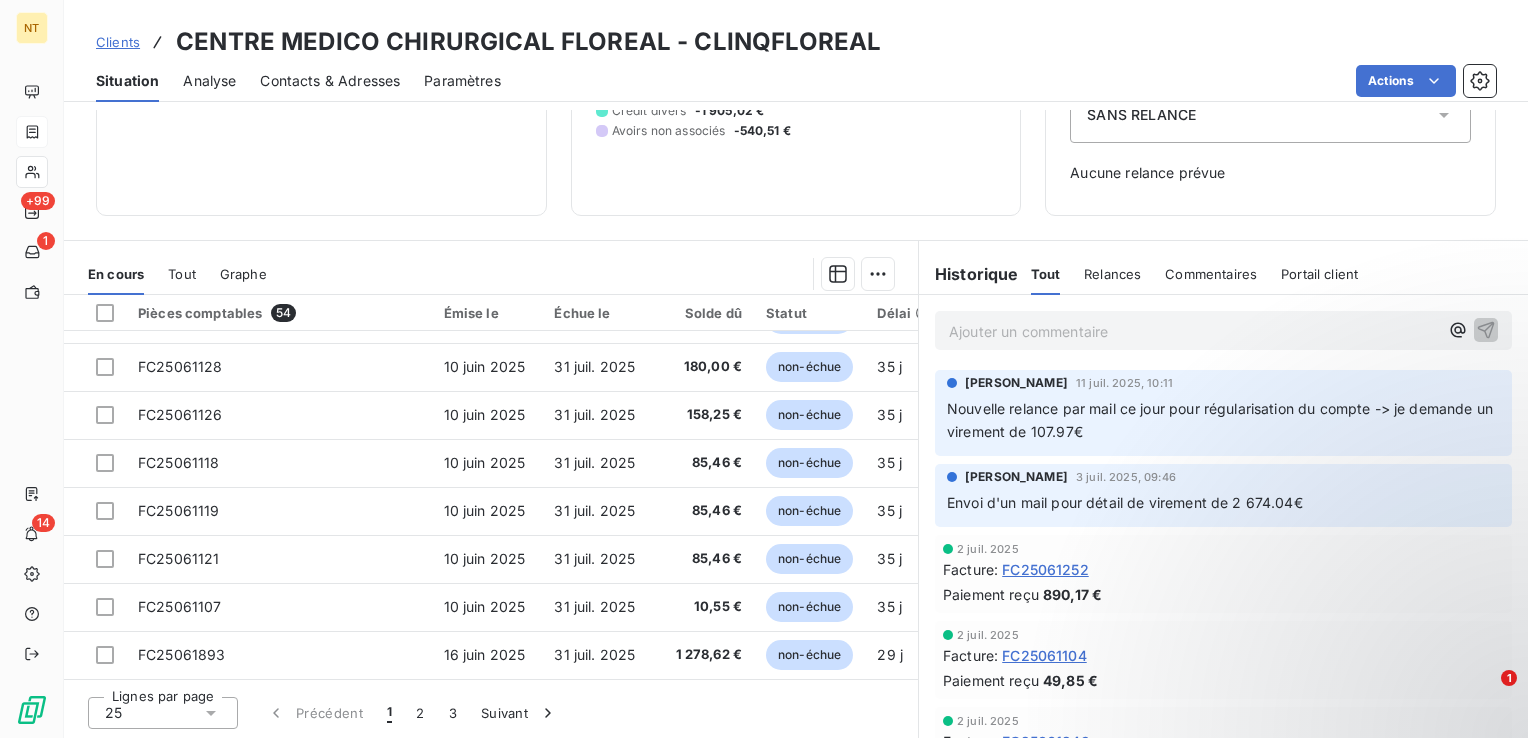 click on "Pièces comptables 54" at bounding box center (279, 313) 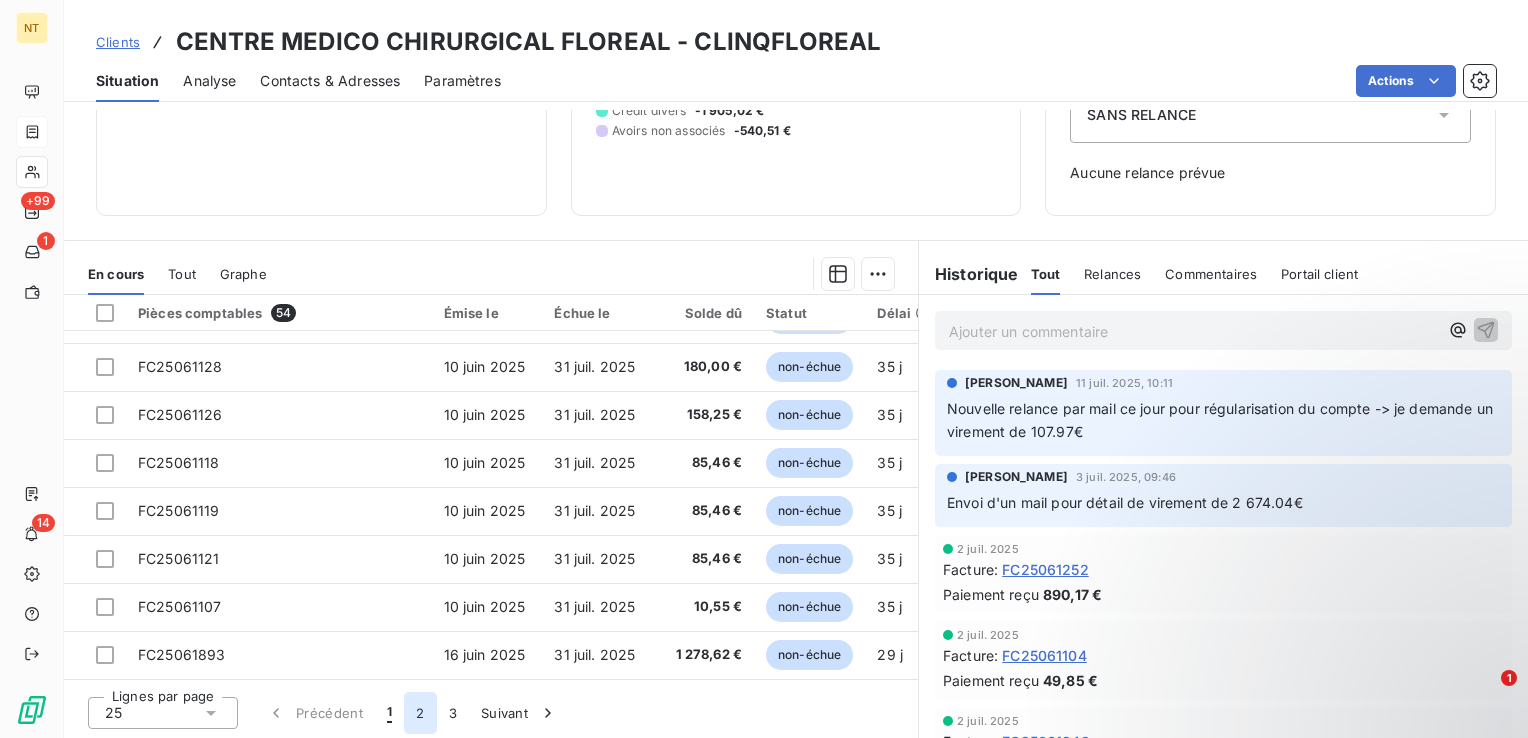 click on "2" at bounding box center [420, 713] 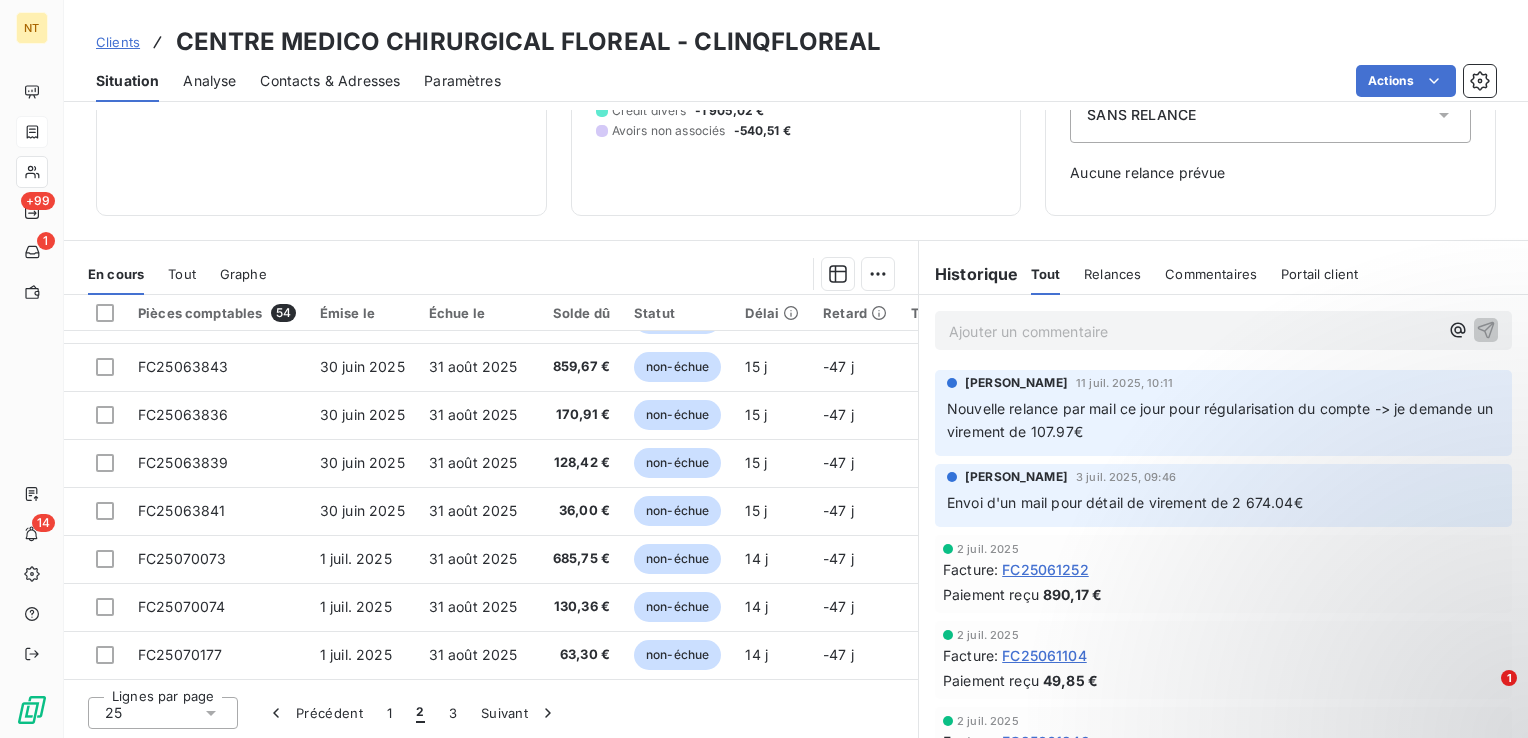 click 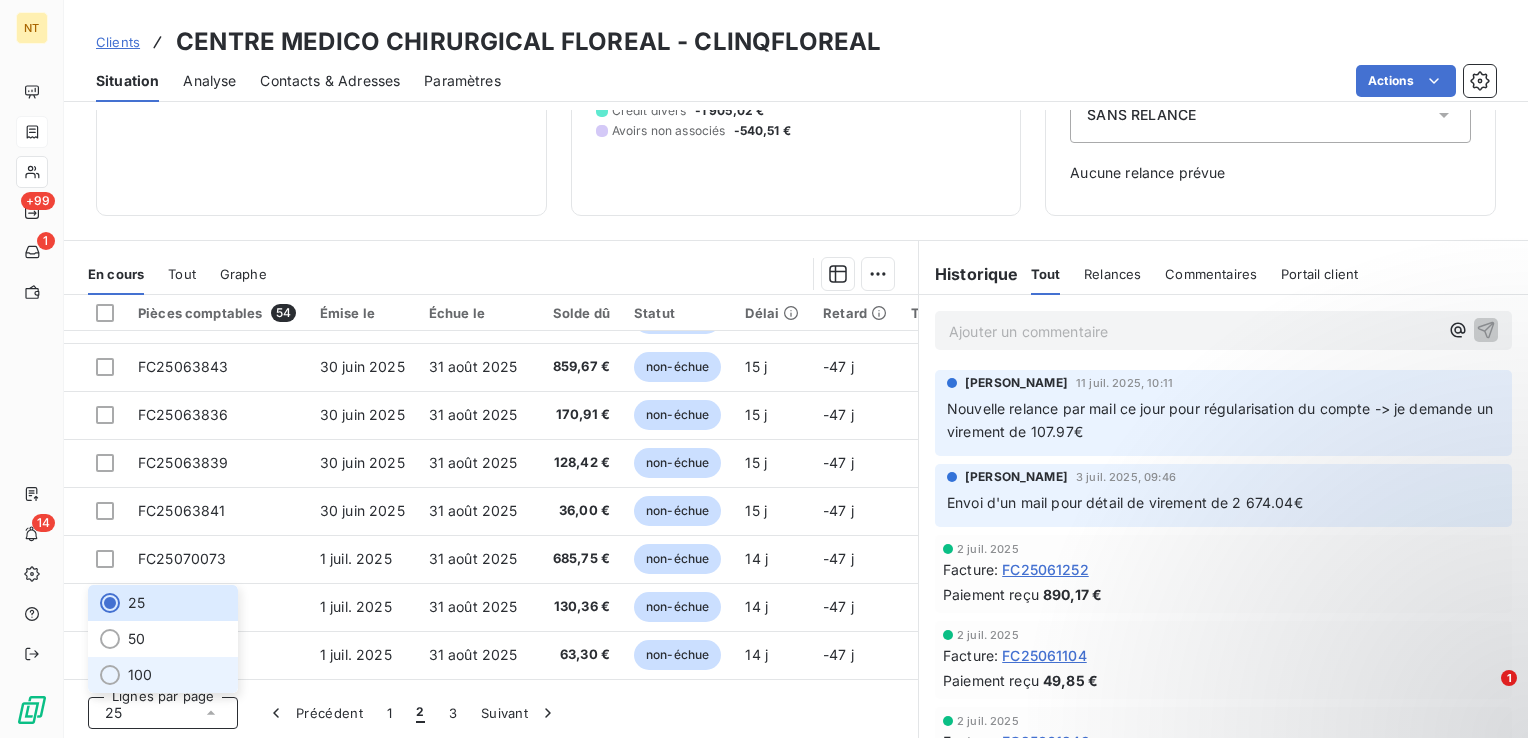 click on "100" at bounding box center [163, 675] 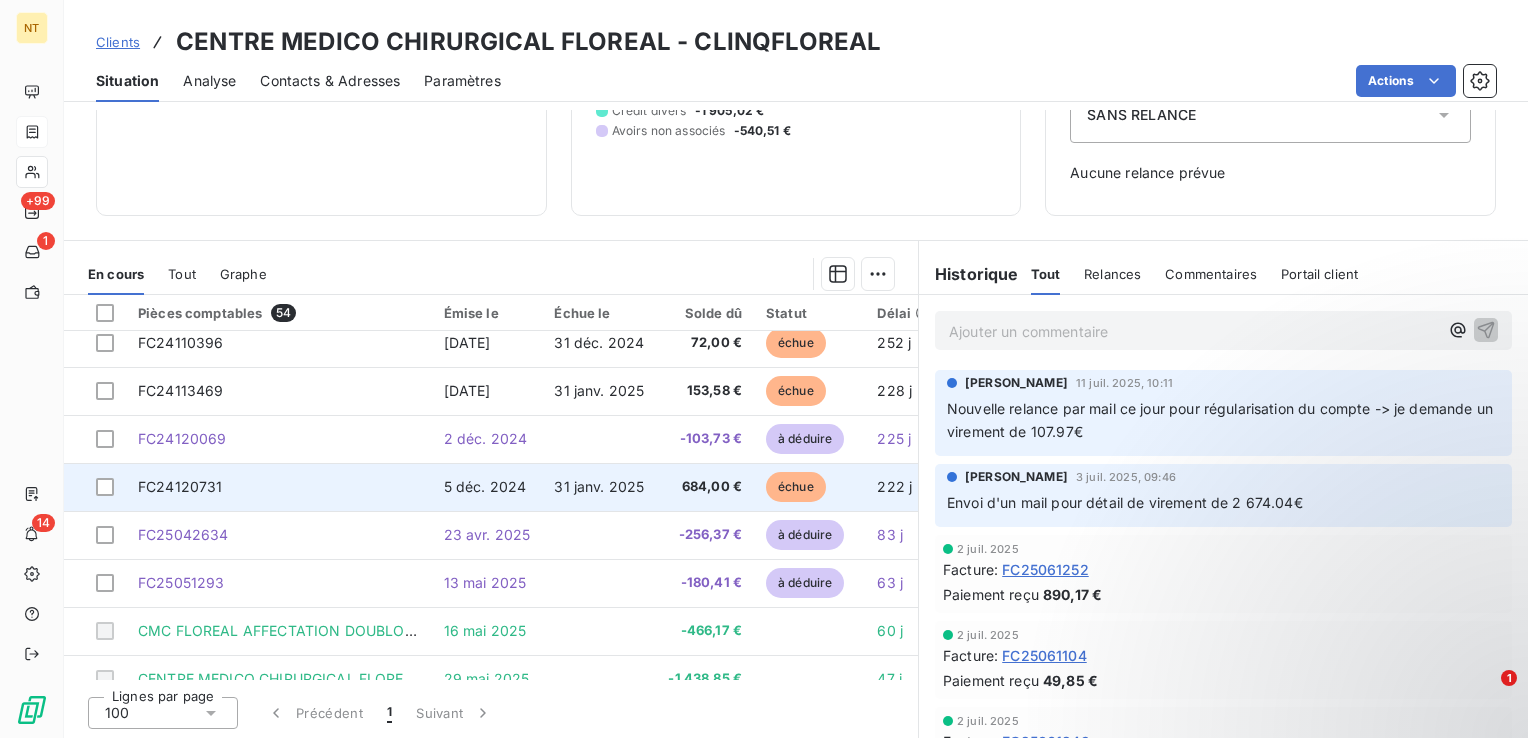 scroll, scrollTop: 0, scrollLeft: 0, axis: both 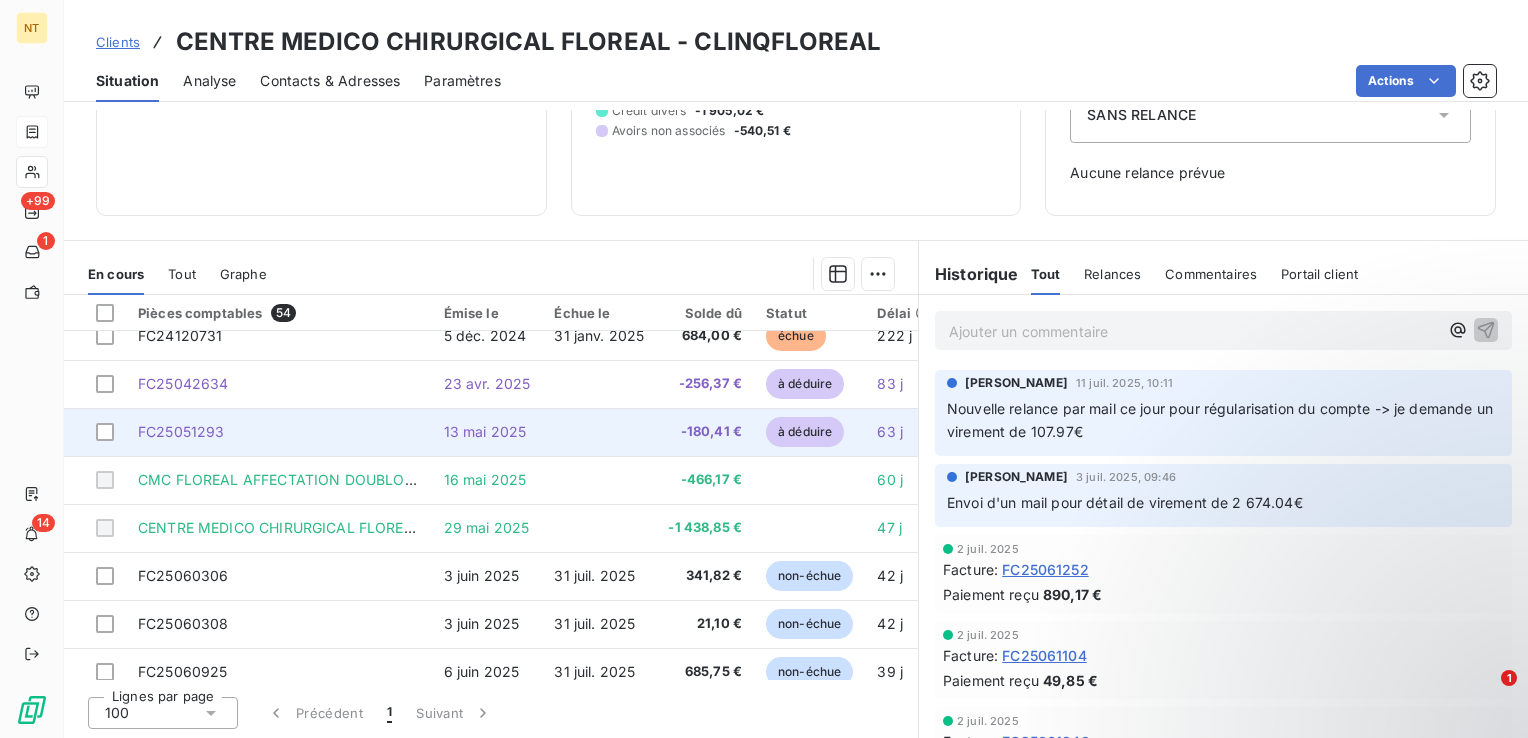 click on "FC25051293" at bounding box center [279, 432] 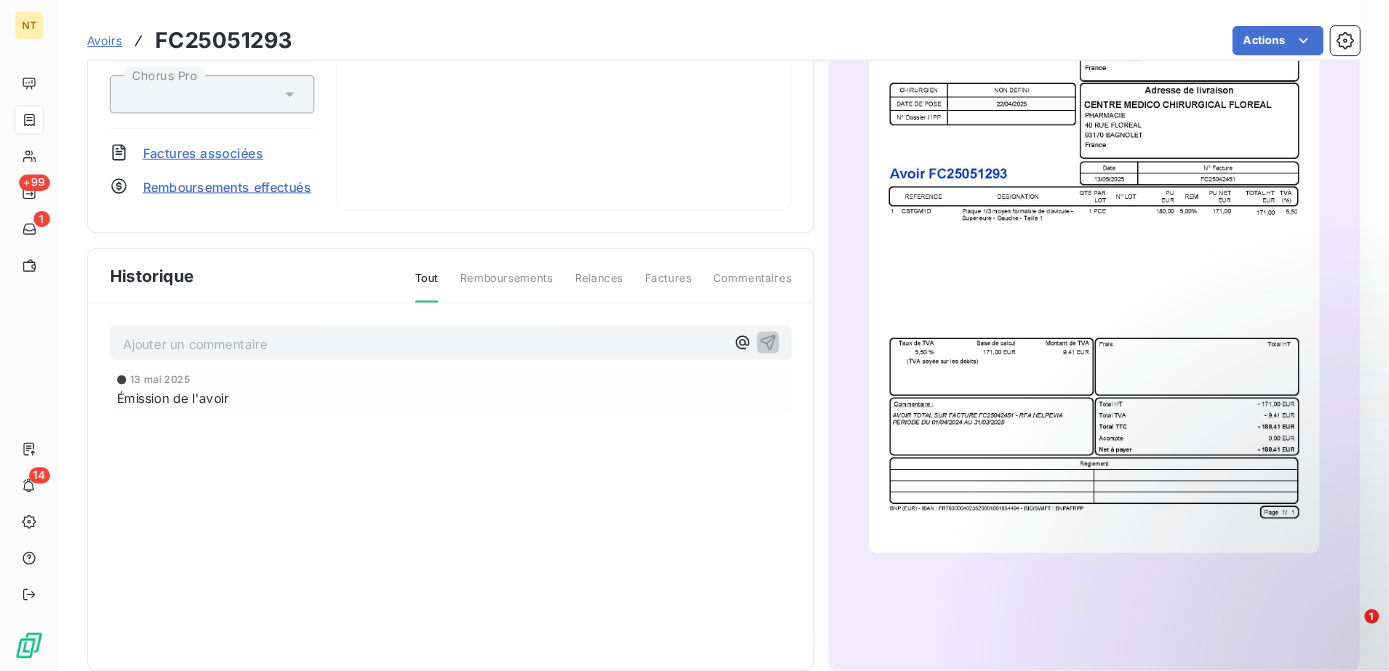 scroll, scrollTop: 301, scrollLeft: 0, axis: vertical 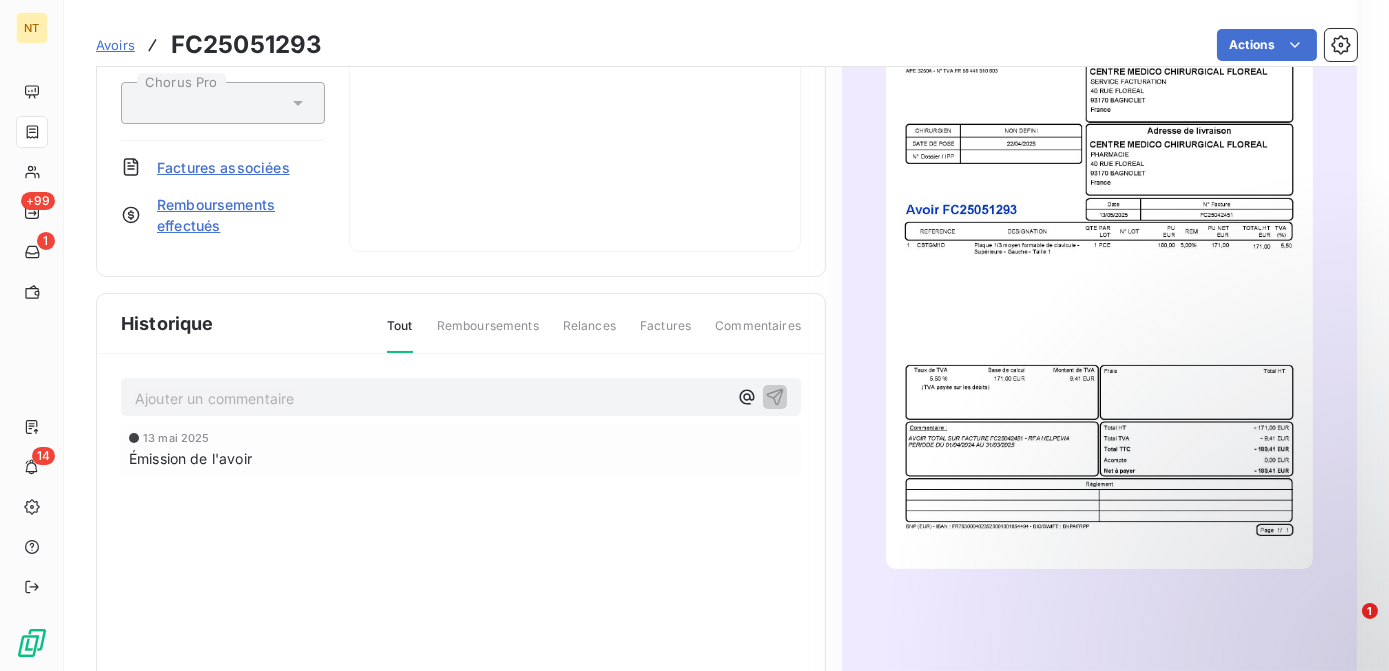 click at bounding box center [1099, 267] 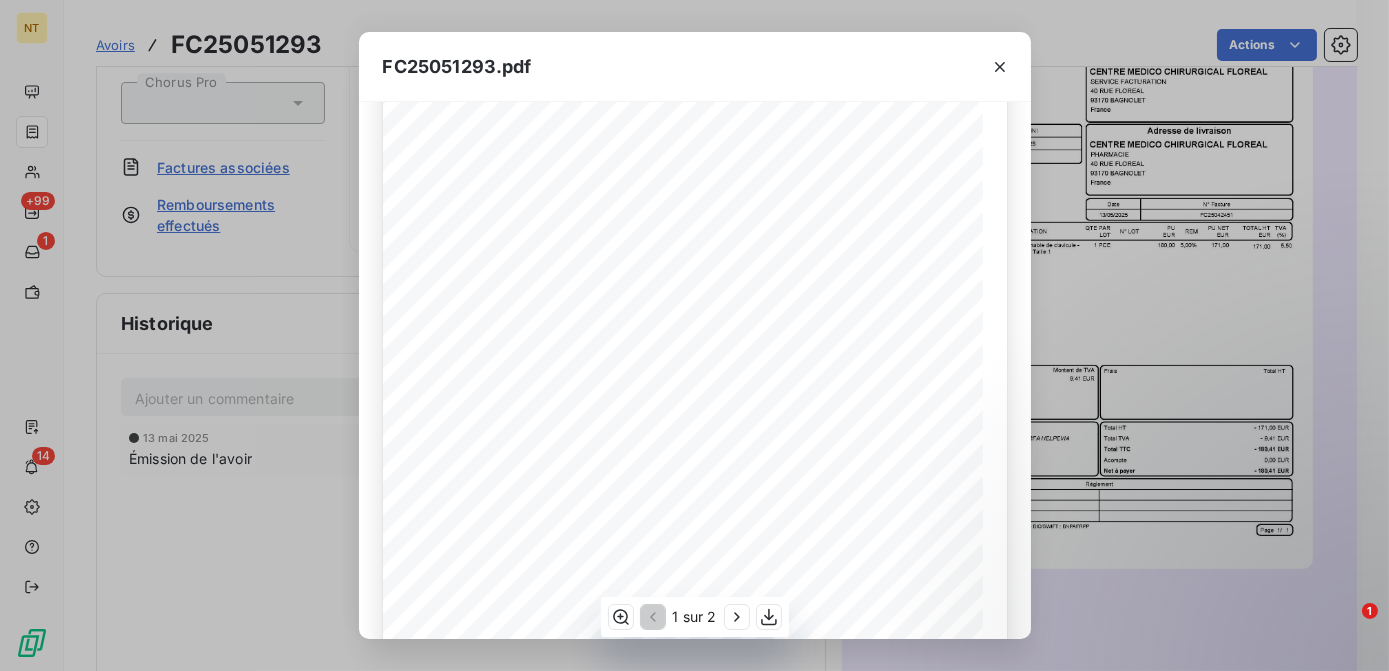 scroll, scrollTop: 359, scrollLeft: 0, axis: vertical 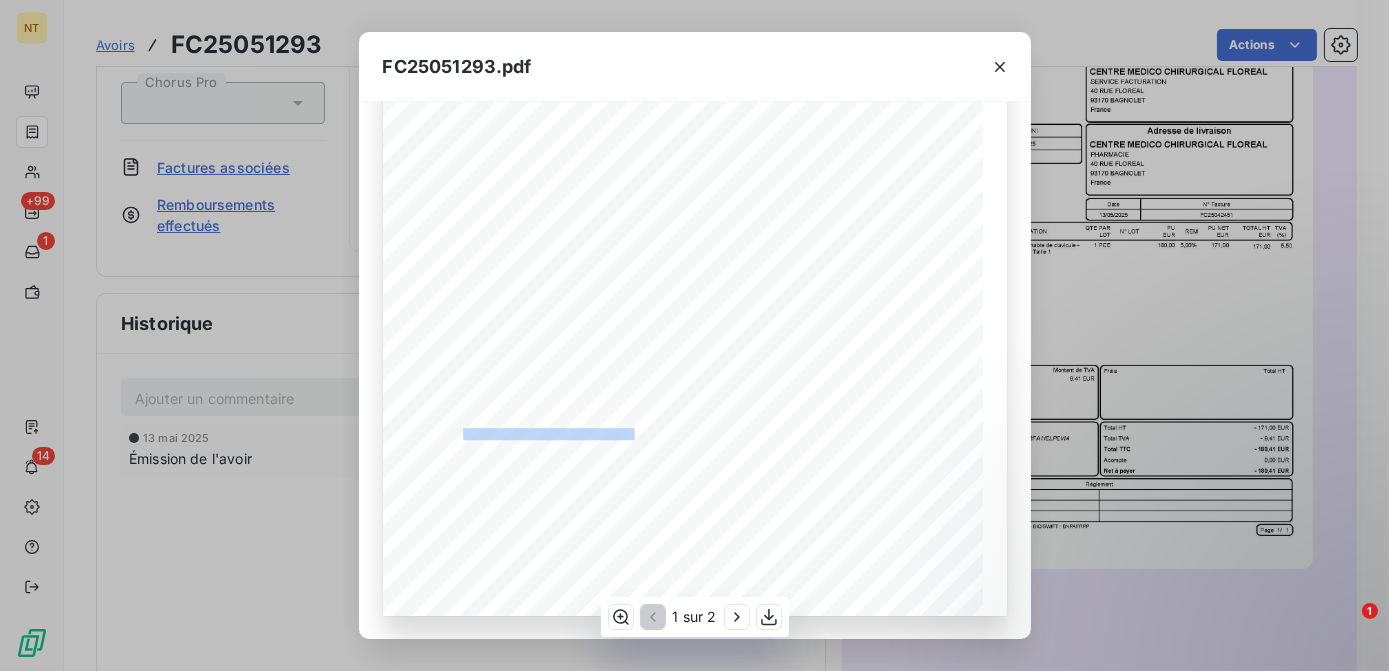 drag, startPoint x: 458, startPoint y: 434, endPoint x: 625, endPoint y: 428, distance: 167.10774 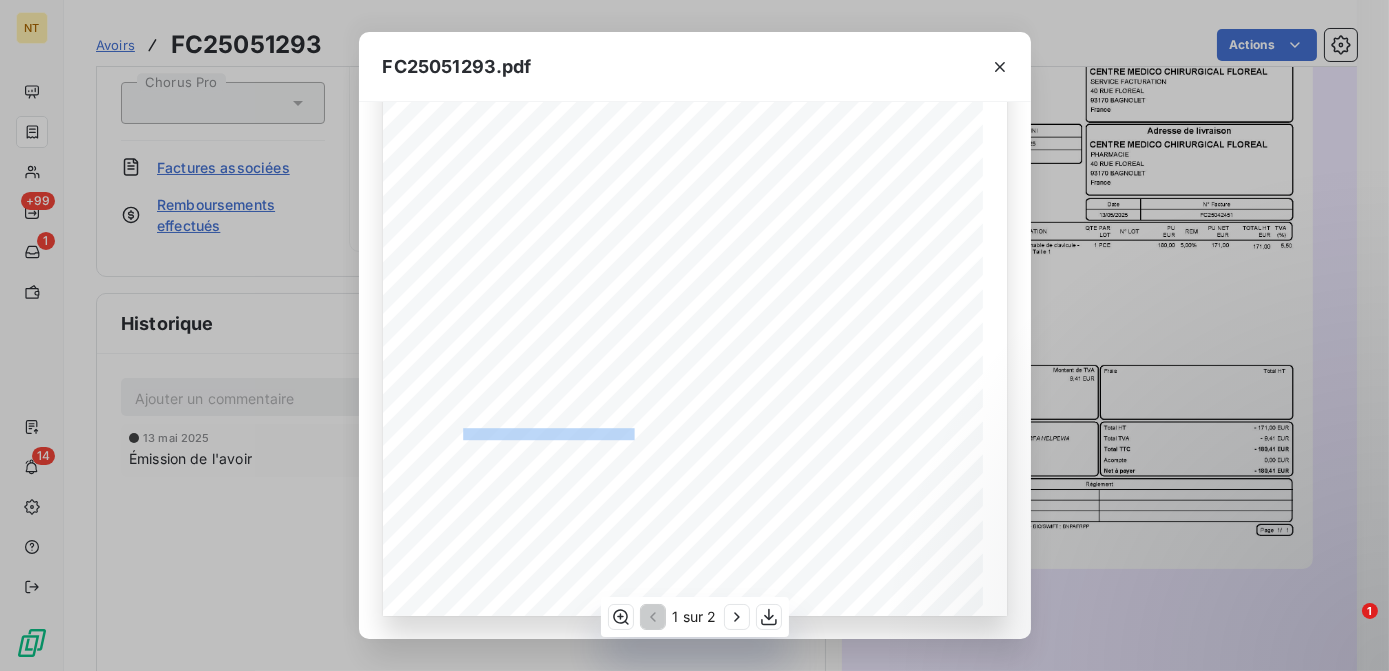 click on "AVOIR TOTAL SUR FACTURE FC25042451 - RFA HELPEVIA" at bounding box center [540, 432] 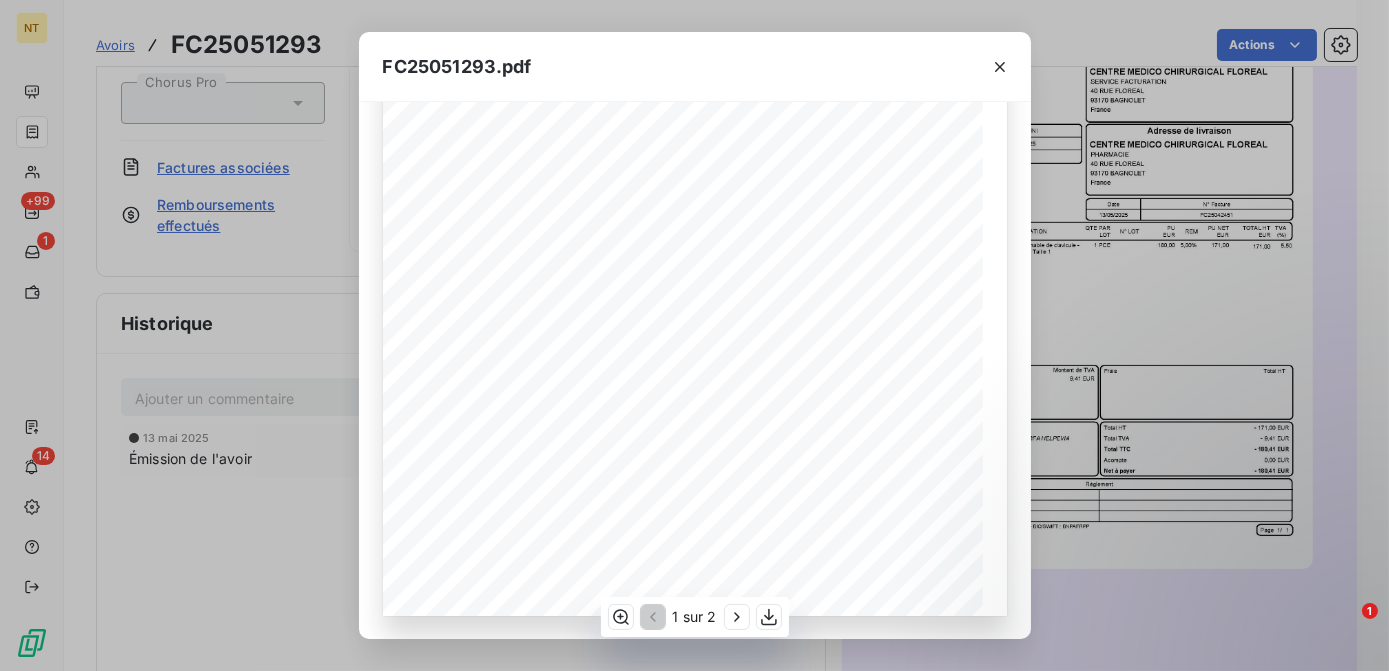 click on "PERIODE DU [DATE] AU [DATE]" at bounding box center [483, 441] 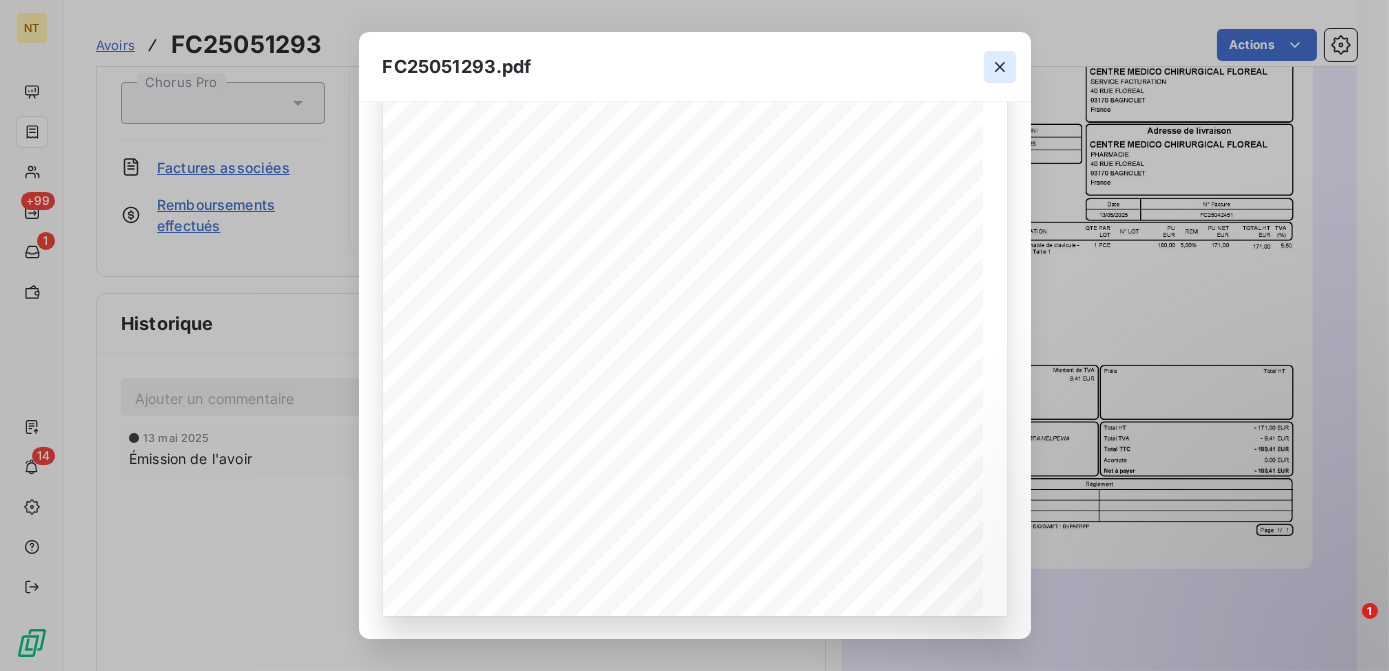 click 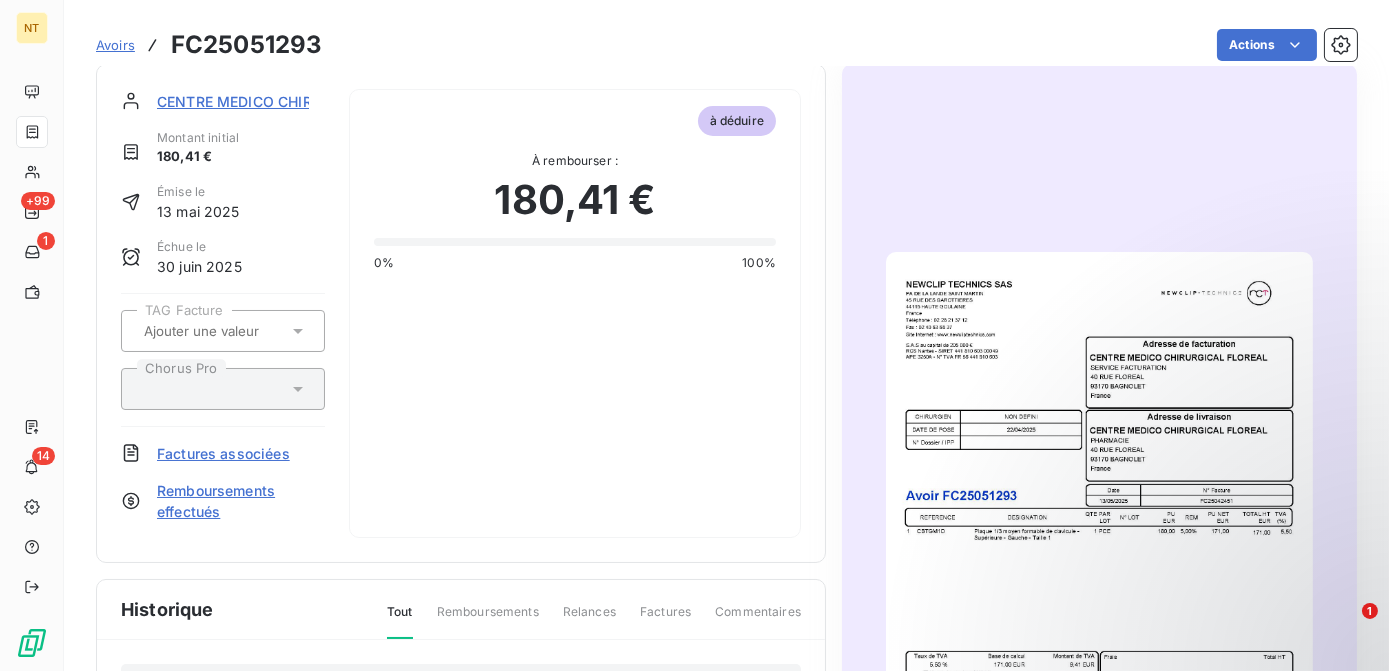 scroll, scrollTop: 0, scrollLeft: 0, axis: both 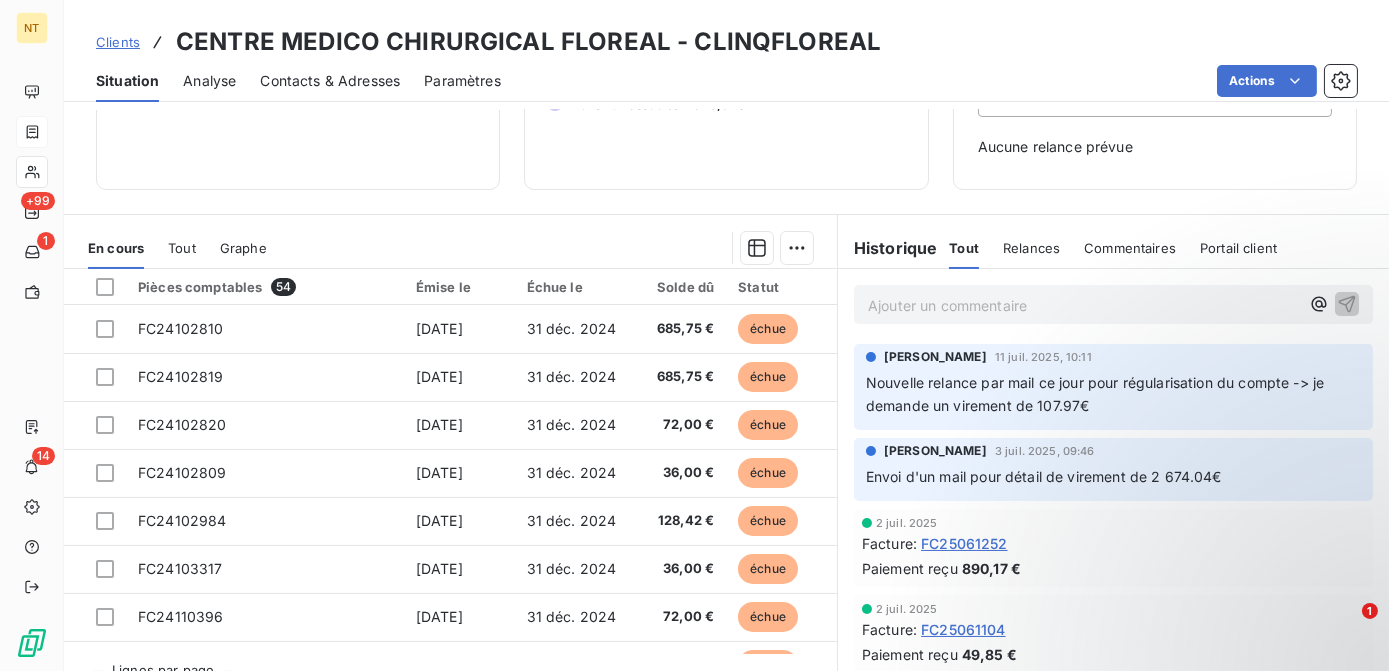click on "Relances" at bounding box center [1031, 248] 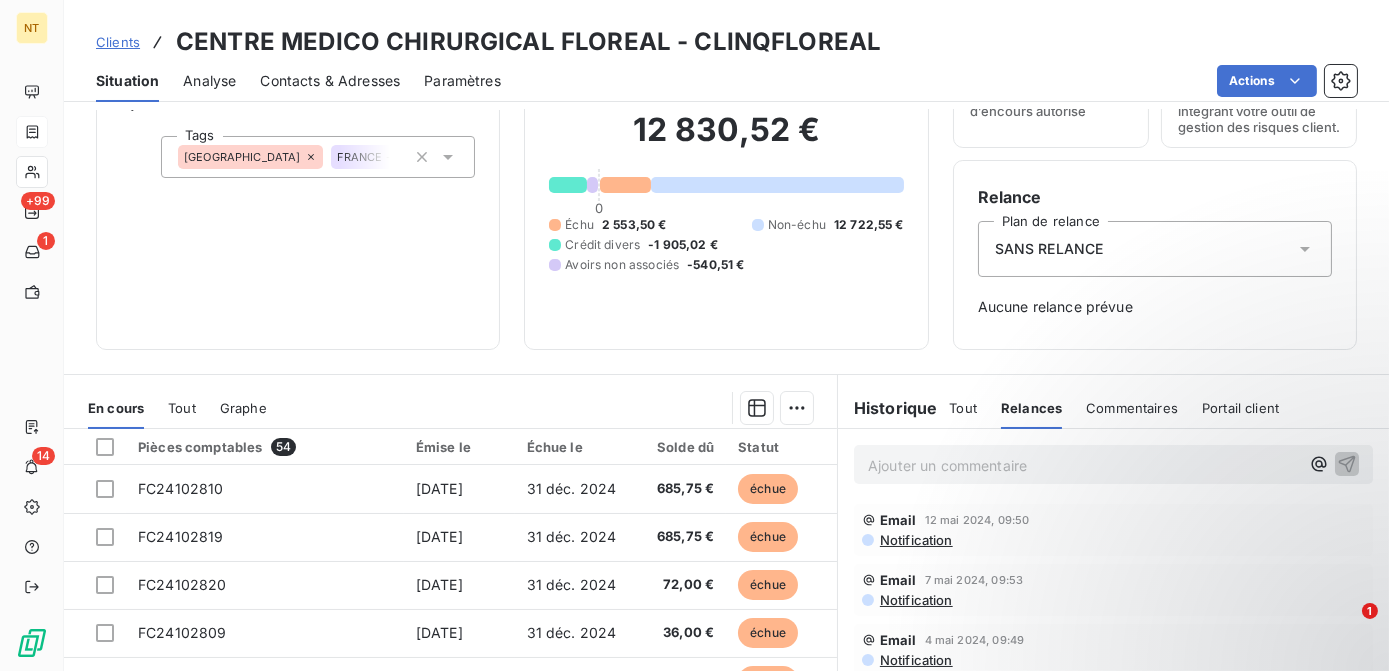 scroll, scrollTop: 0, scrollLeft: 0, axis: both 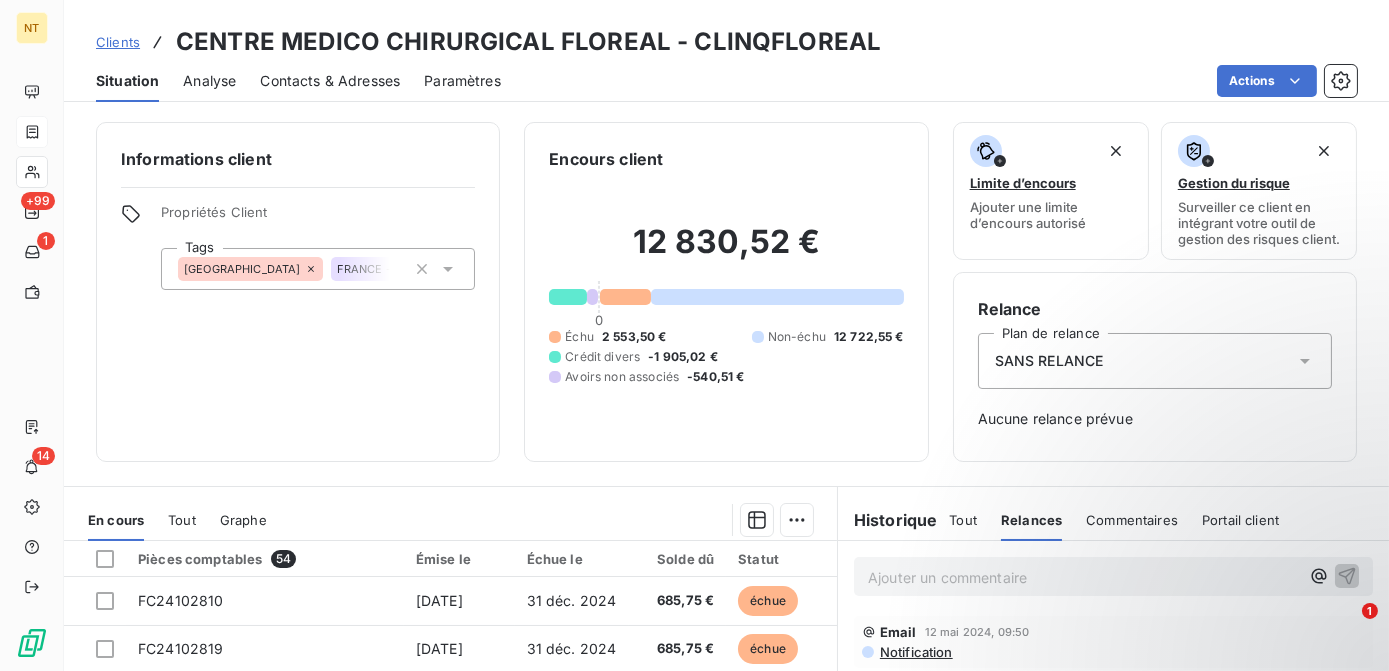 click on "Situation Analyse Contacts & Adresses Paramètres Actions" at bounding box center (726, 81) 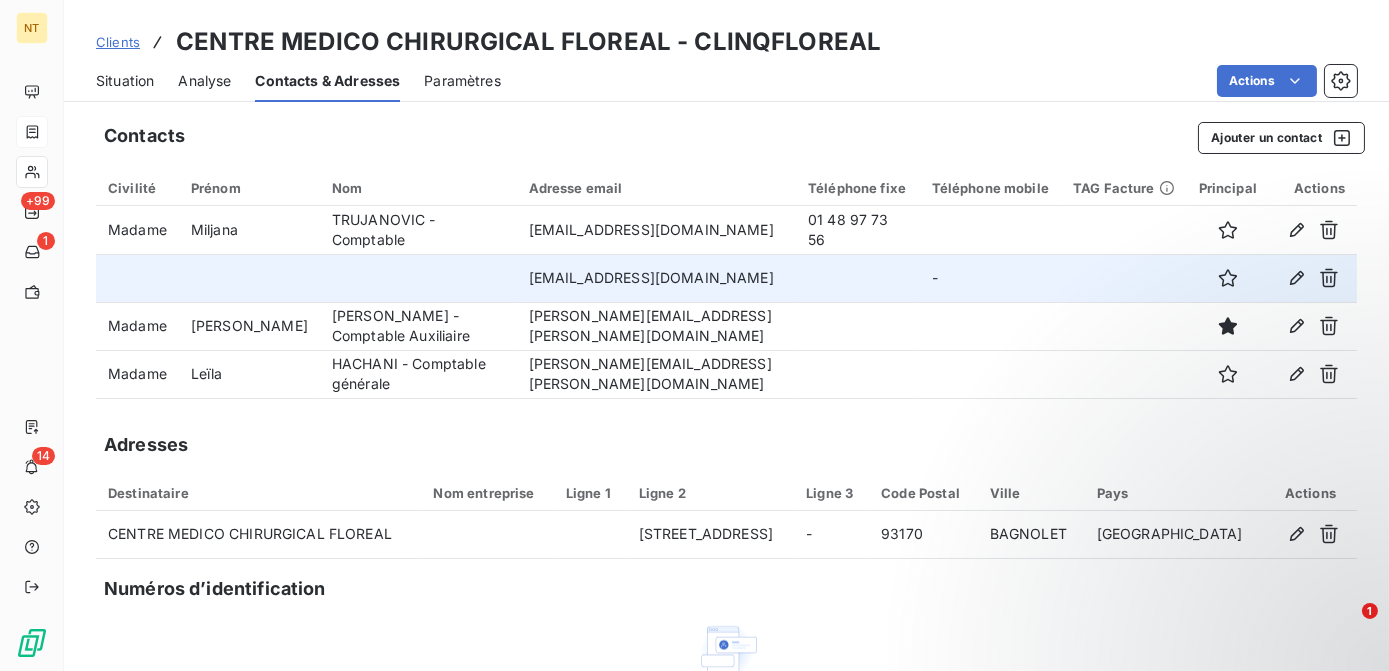 drag, startPoint x: 581, startPoint y: 289, endPoint x: 500, endPoint y: 263, distance: 85.07056 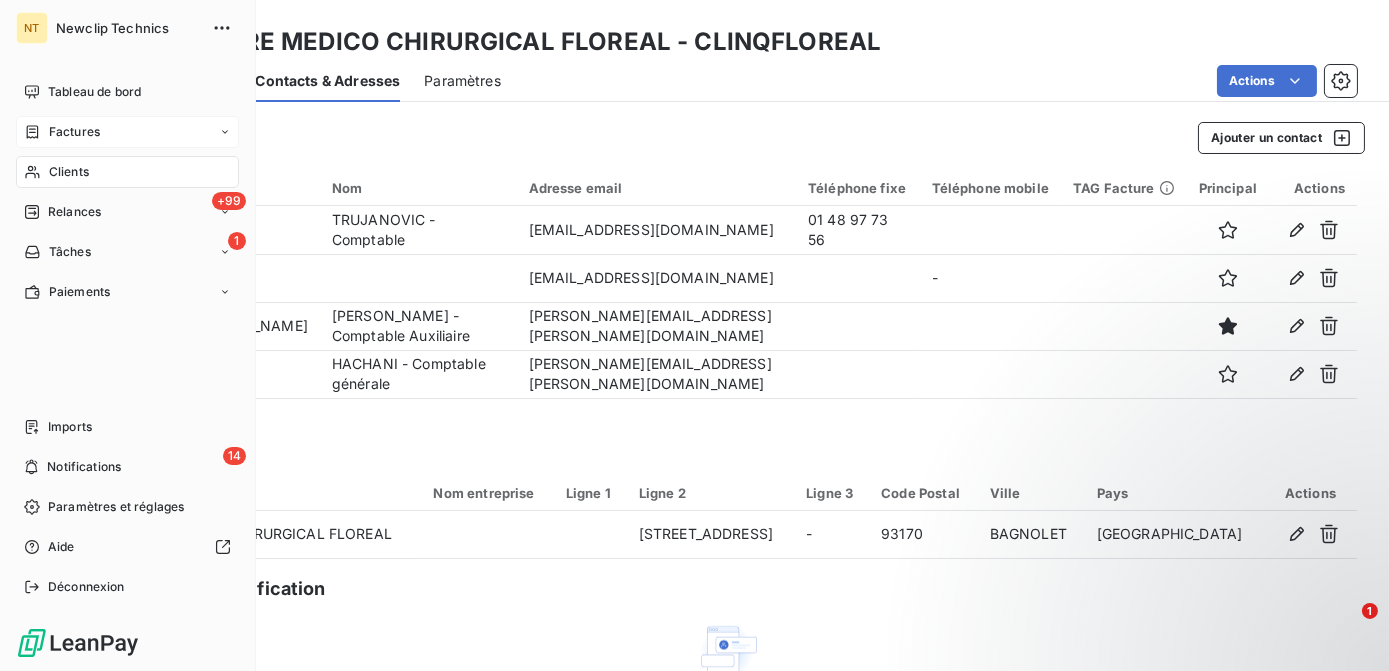 click on "Clients" at bounding box center [69, 172] 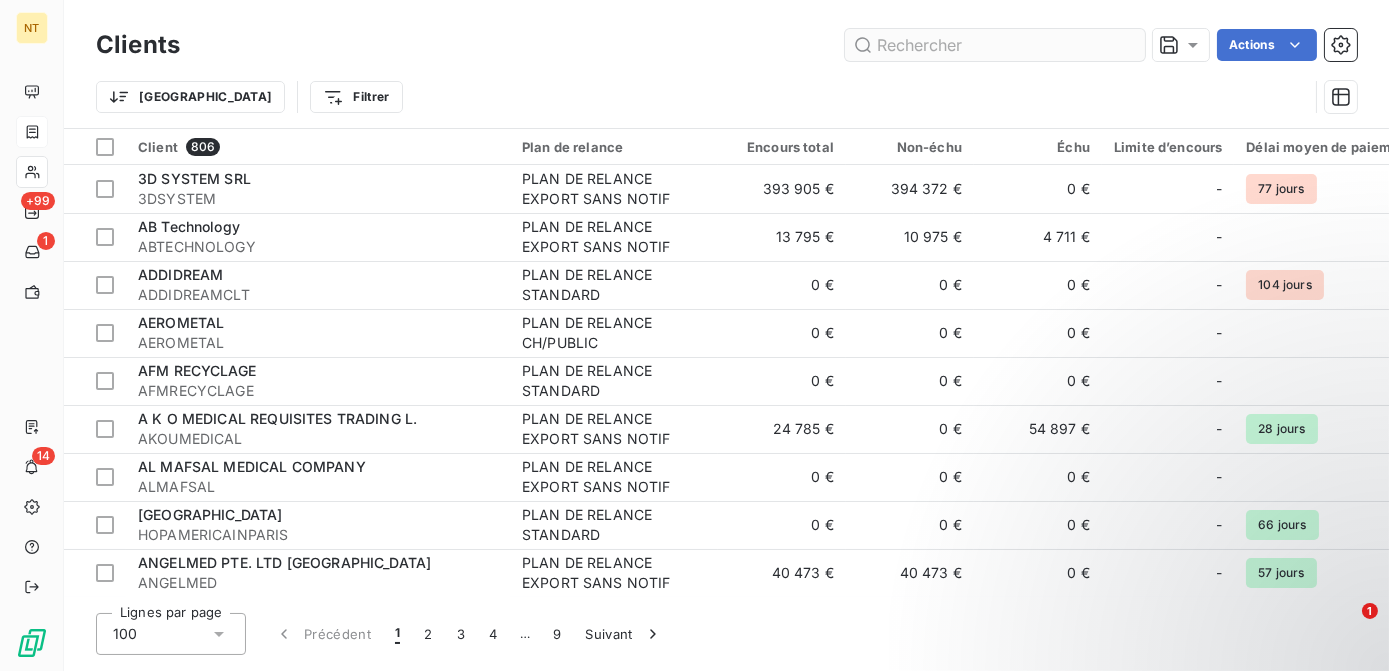 click at bounding box center [995, 45] 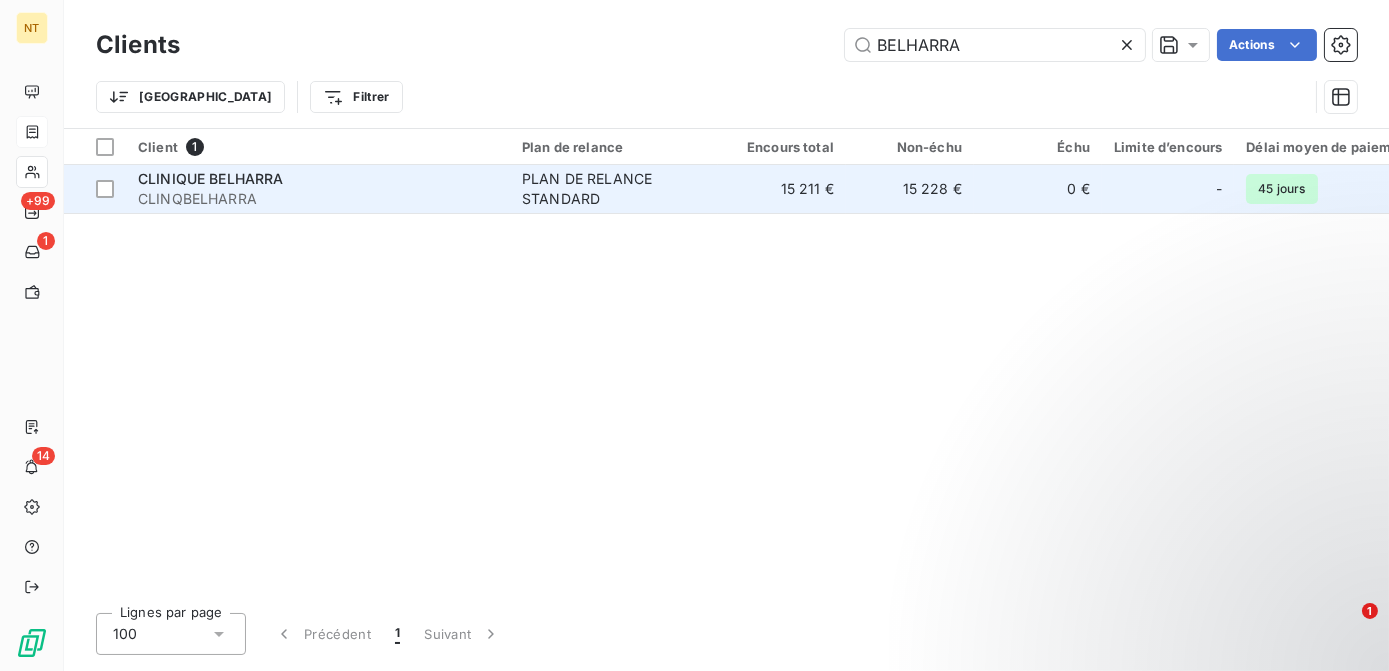 type on "BELHARRA" 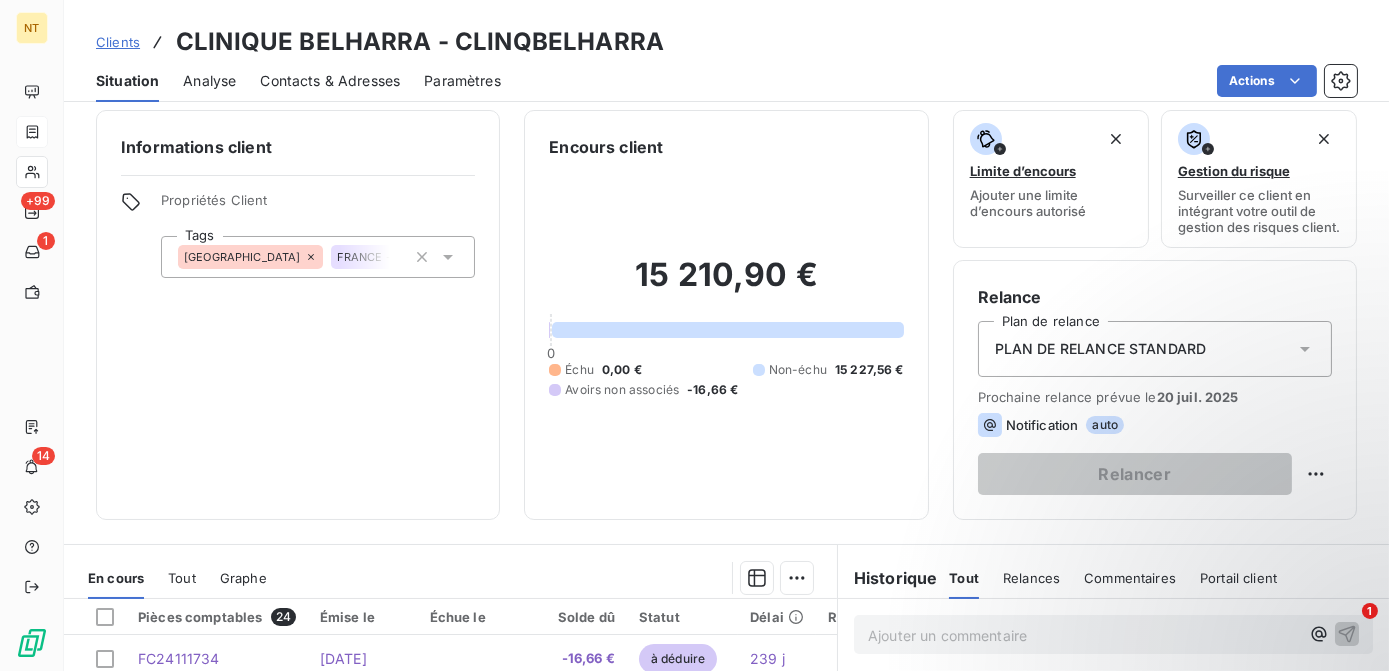 scroll, scrollTop: 0, scrollLeft: 0, axis: both 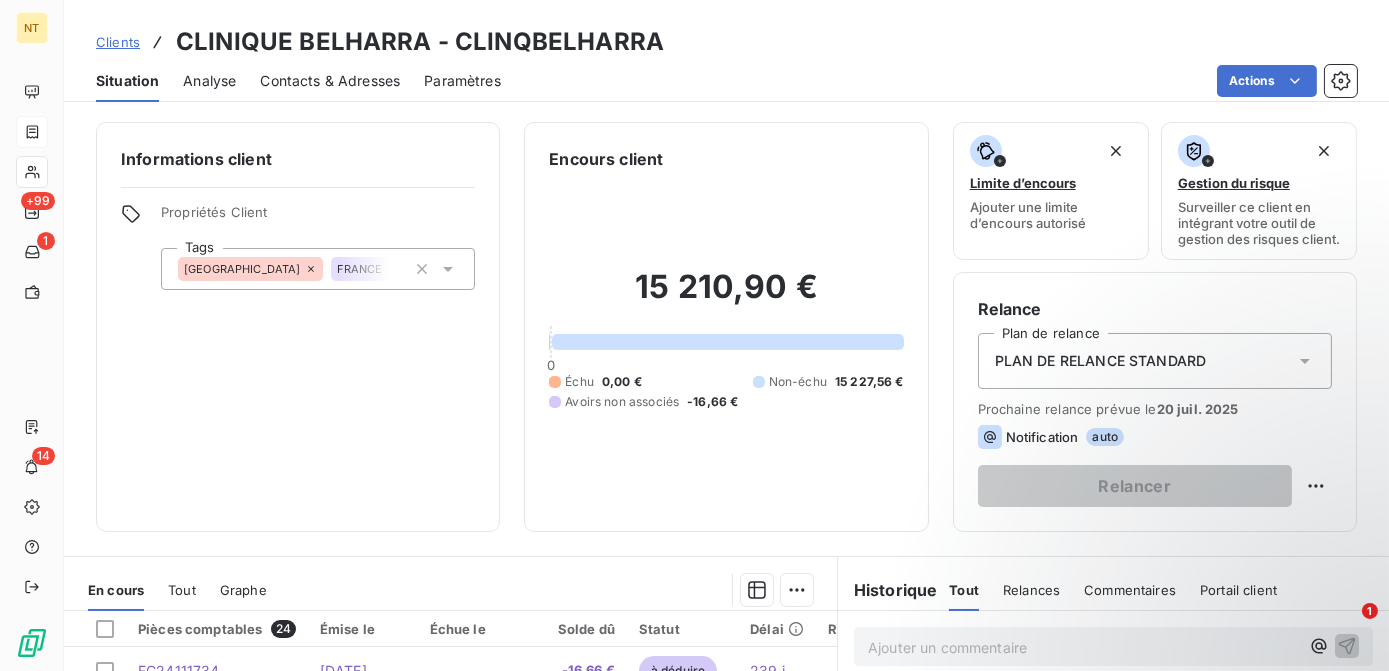 click on "Contacts & Adresses" at bounding box center (330, 81) 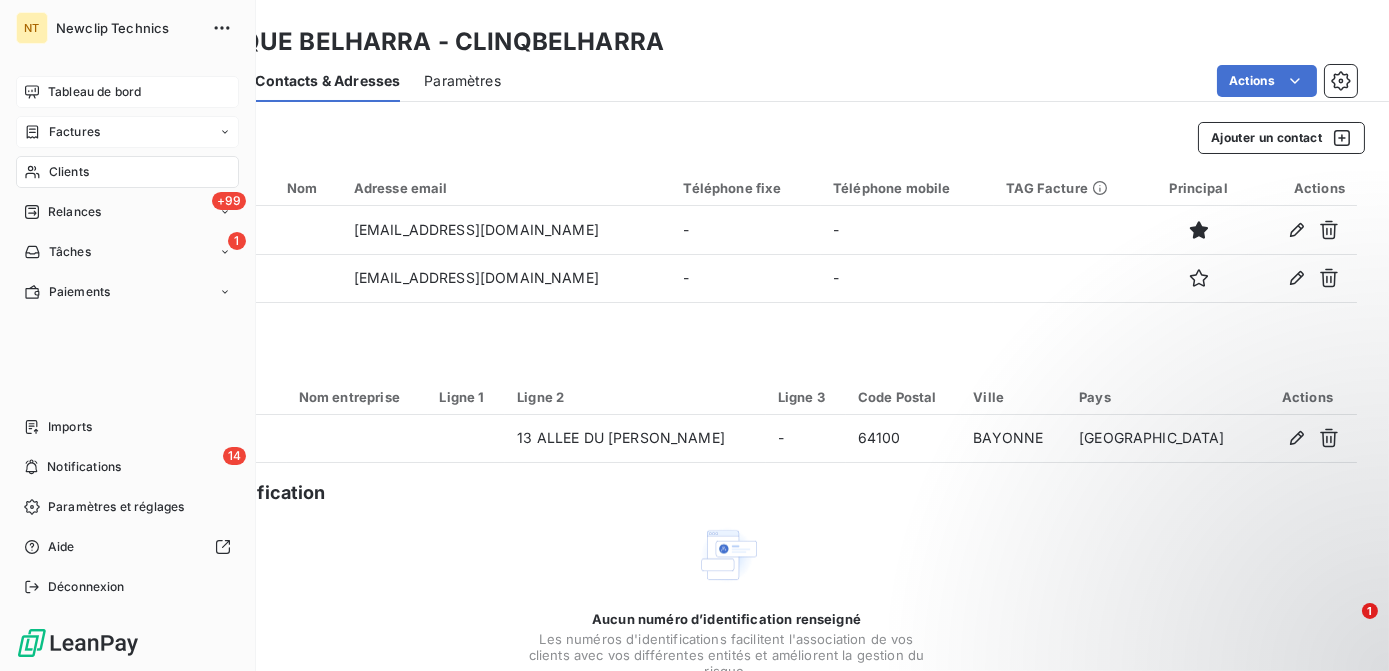 click on "Tableau de bord" at bounding box center (94, 92) 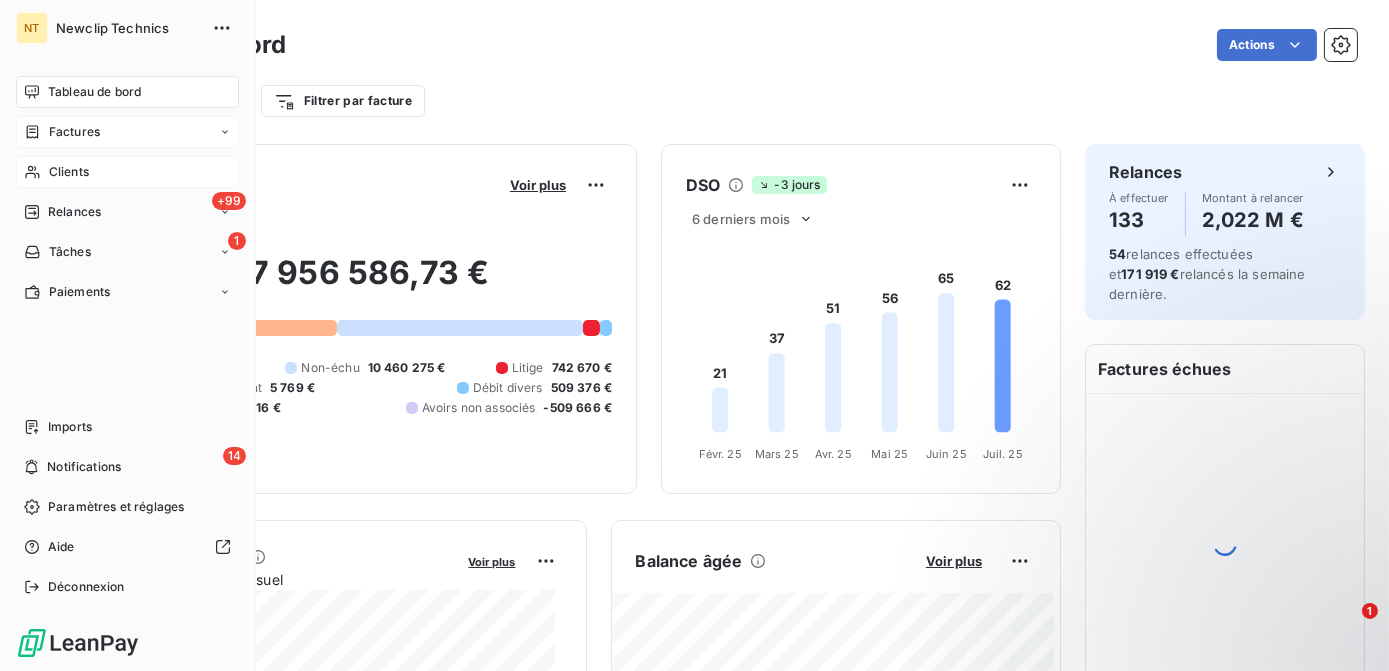 click on "Clients" at bounding box center [69, 172] 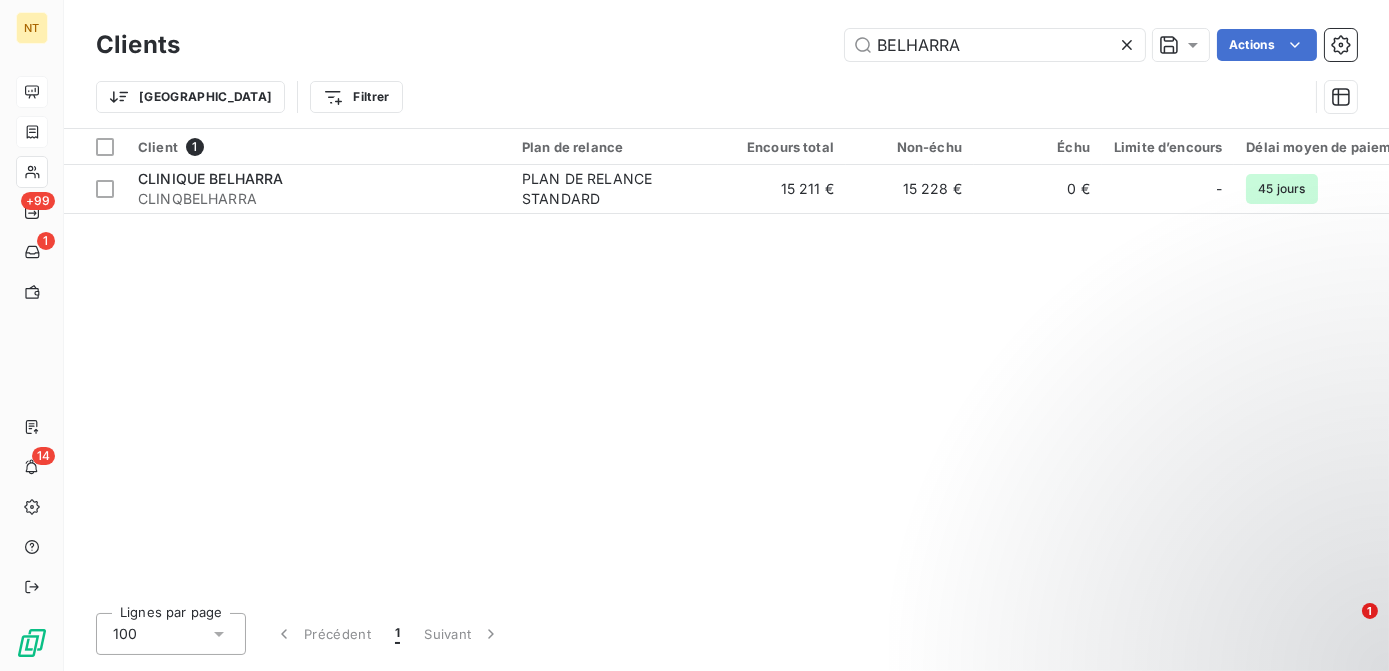 drag, startPoint x: 986, startPoint y: 51, endPoint x: 626, endPoint y: 65, distance: 360.27213 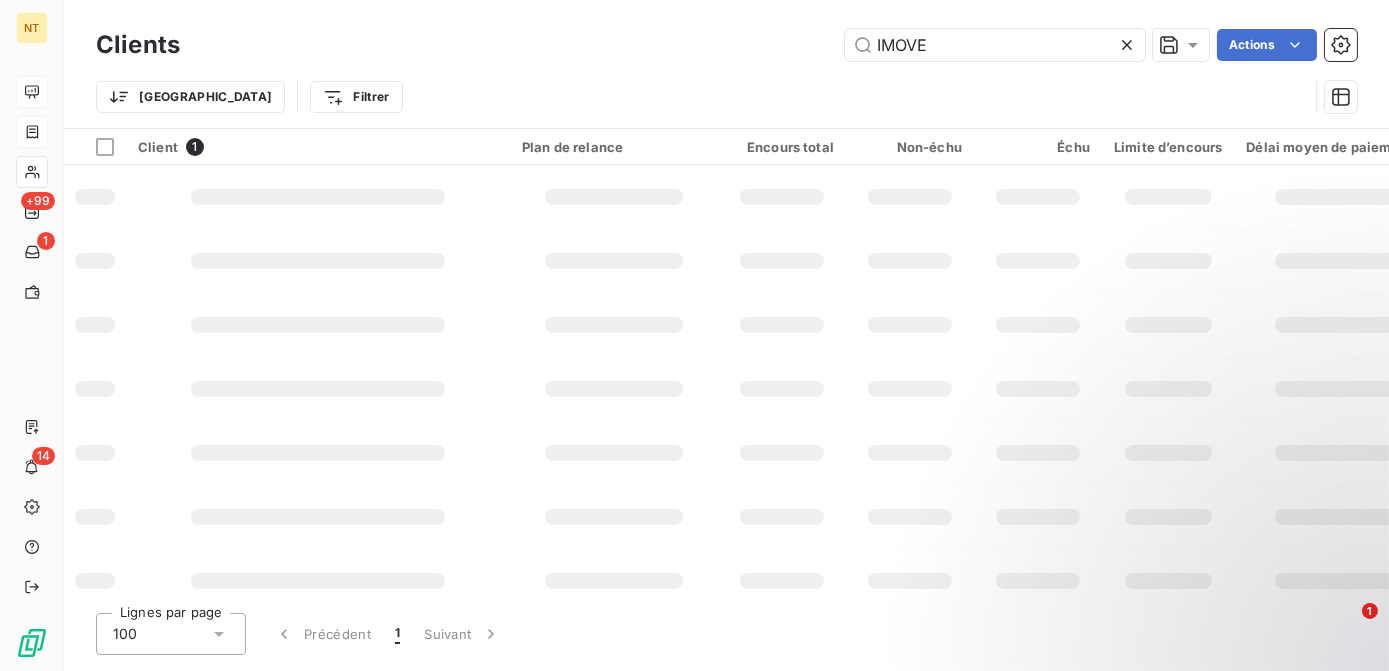 type on "IMOVE" 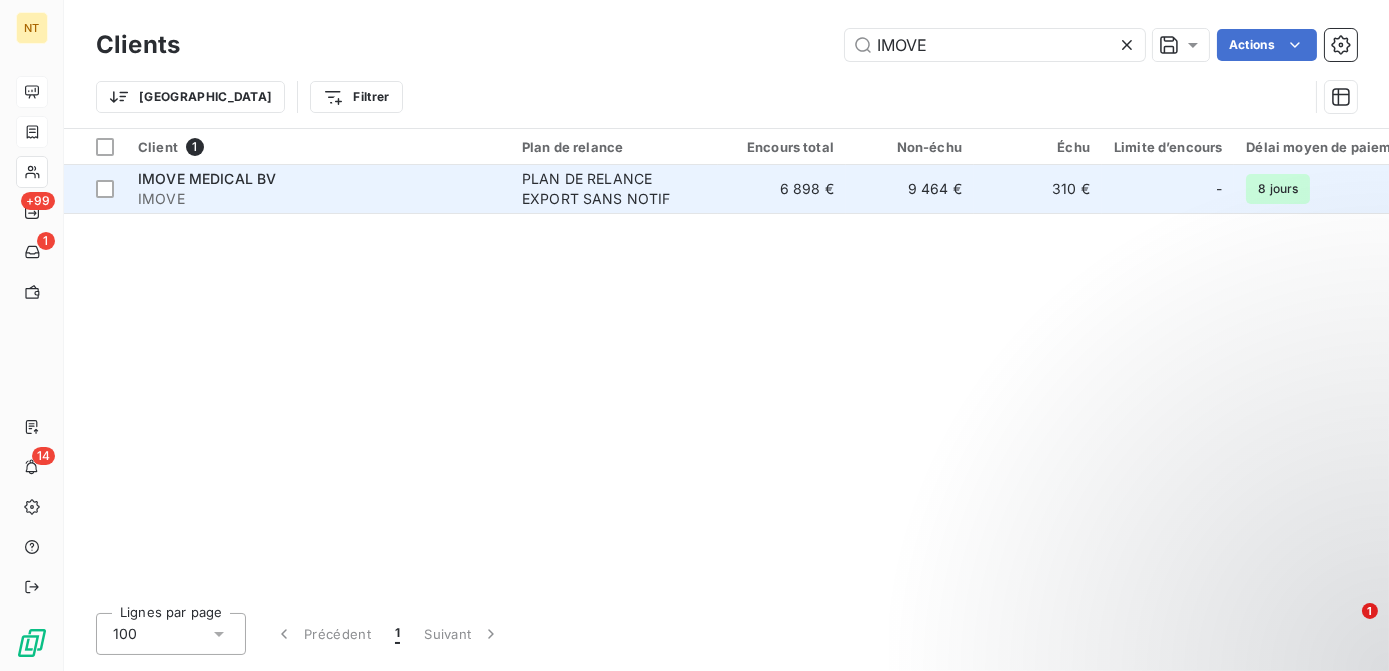 click on "IMOVE" at bounding box center [318, 199] 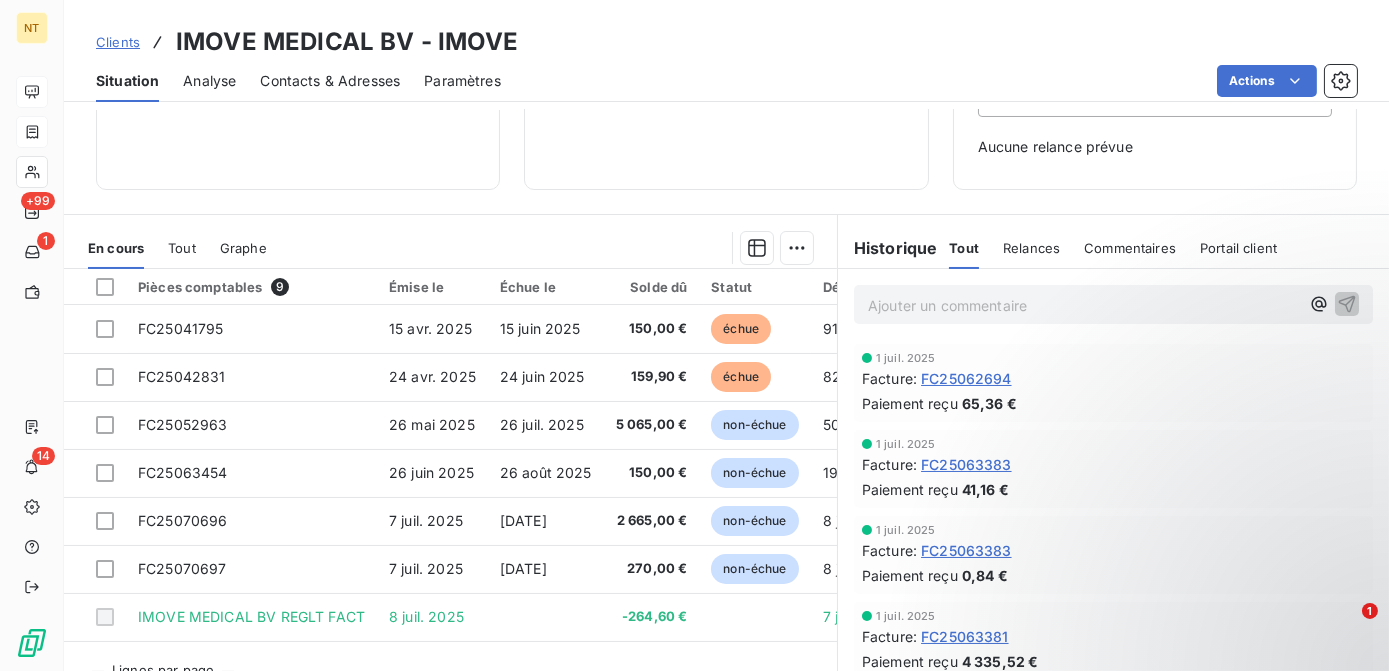scroll, scrollTop: 0, scrollLeft: 0, axis: both 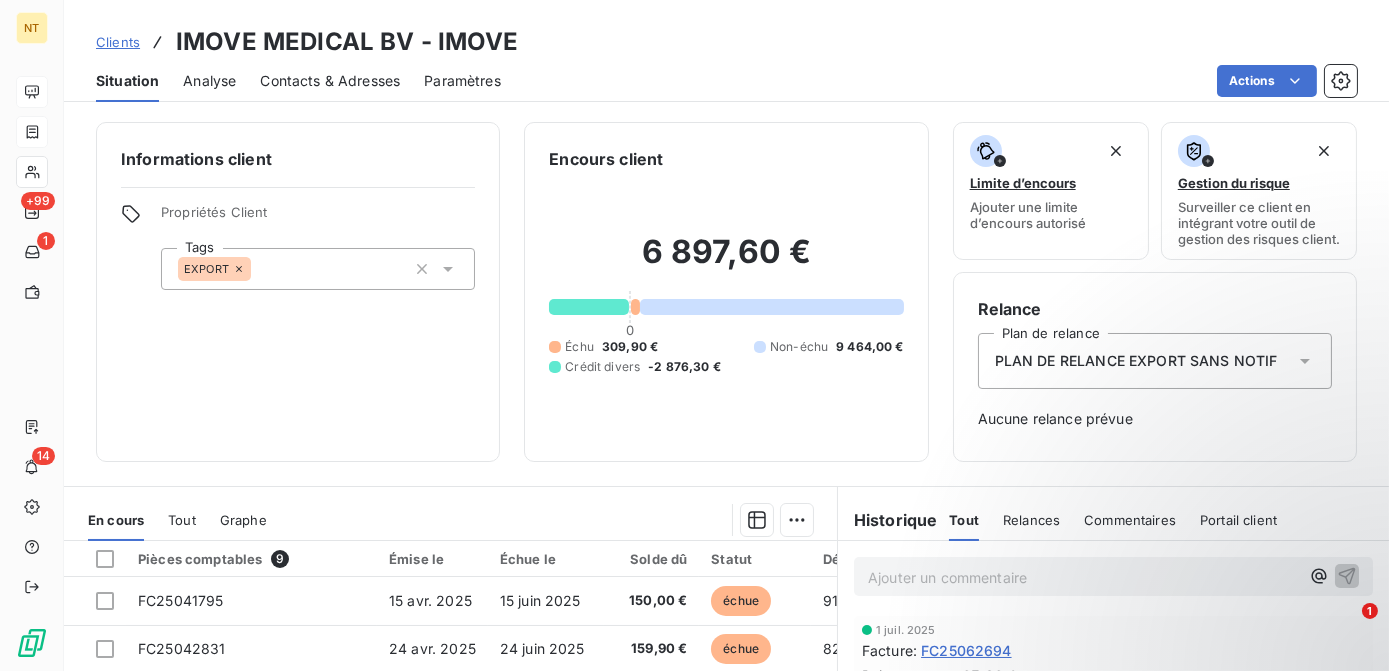 click on "Situation Analyse Contacts & Adresses Paramètres Actions" at bounding box center [726, 81] 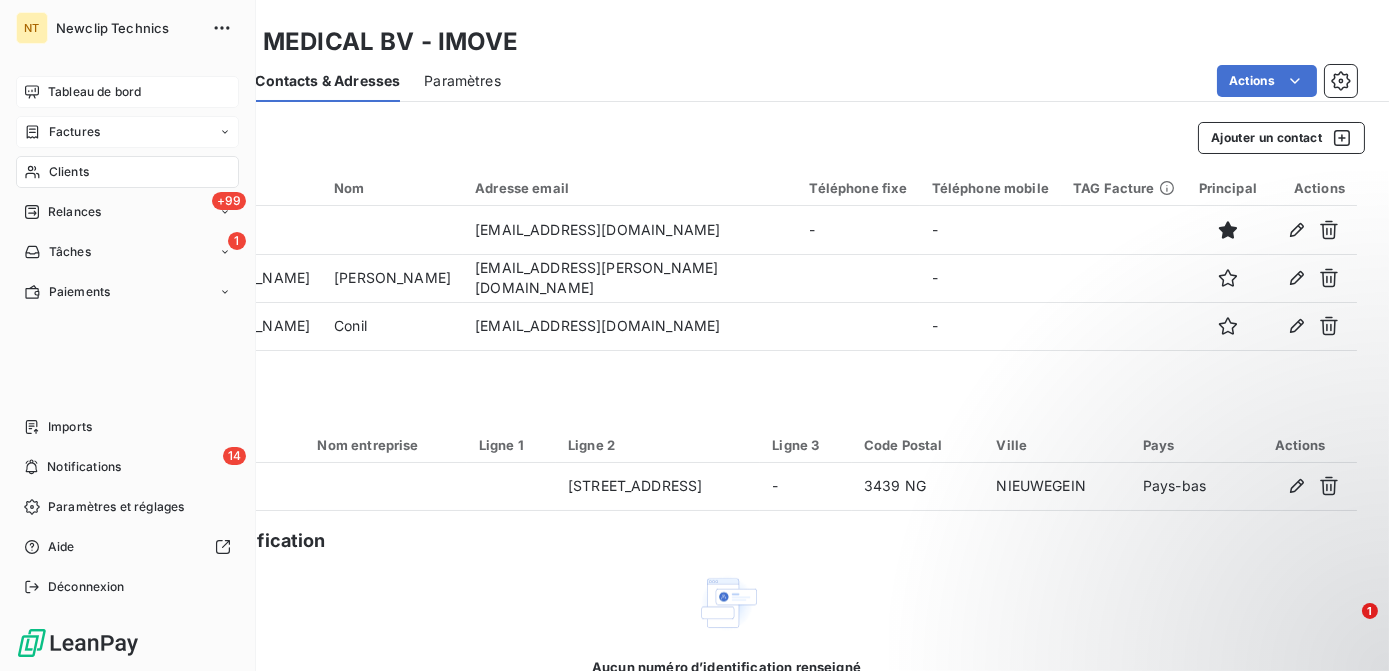 click on "Clients" at bounding box center [69, 172] 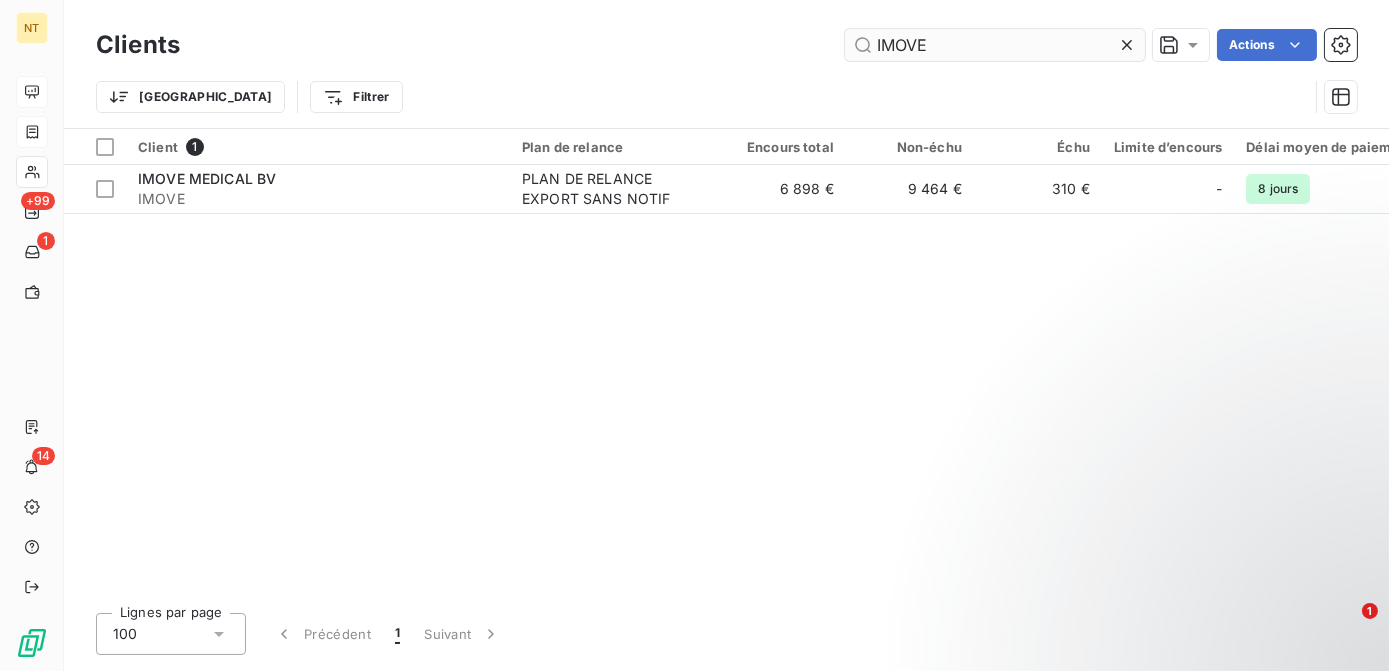 click on "IMOVE" at bounding box center (995, 45) 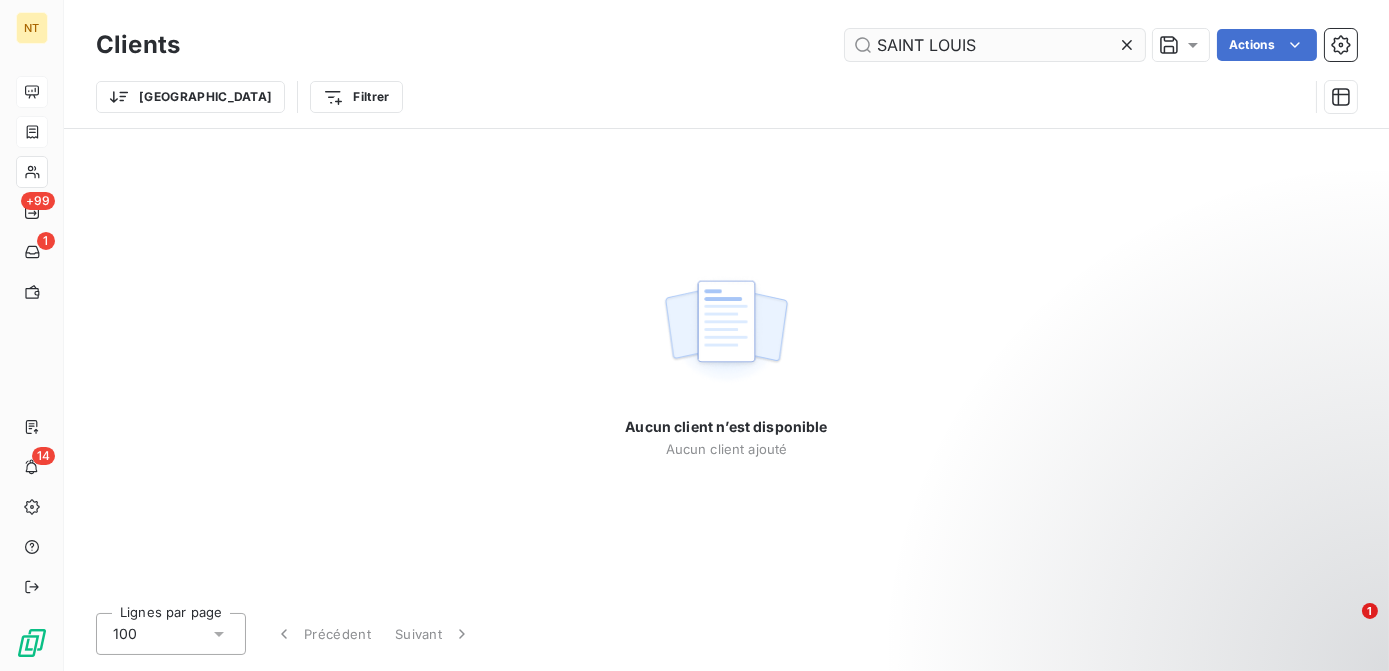 click on "SAINT LOUIS" at bounding box center (995, 45) 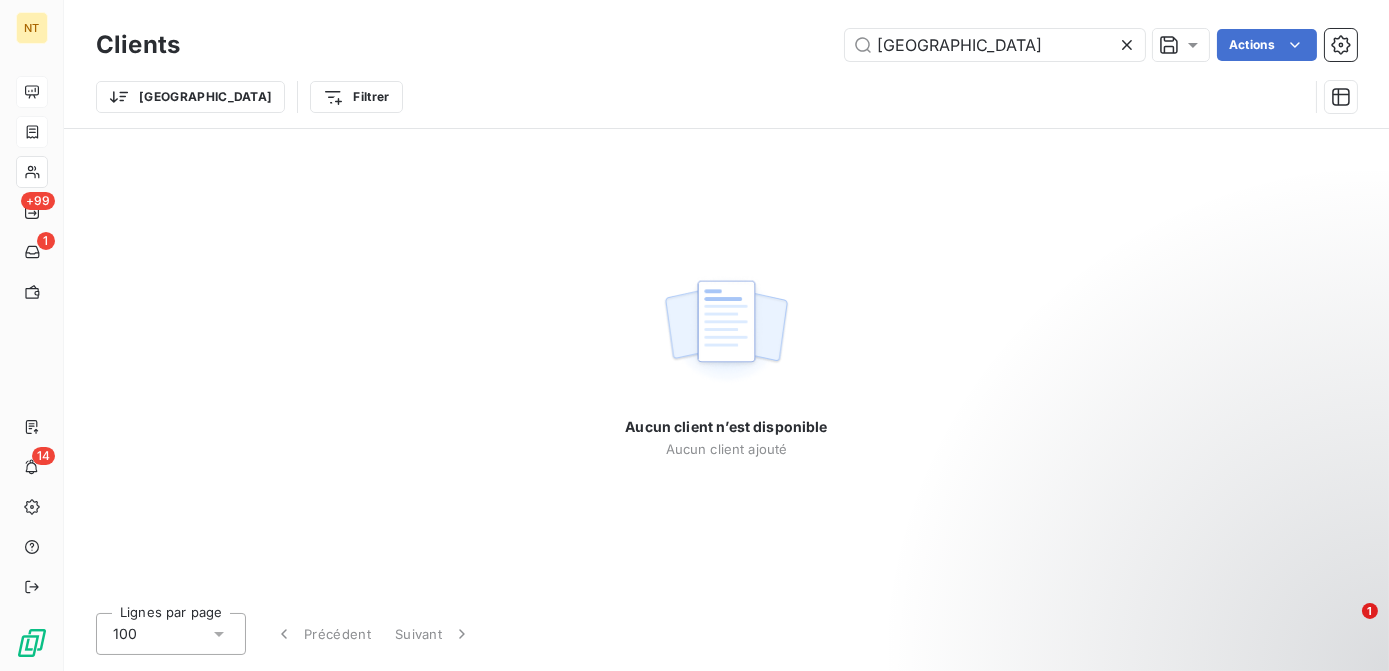 drag, startPoint x: 1016, startPoint y: 40, endPoint x: 776, endPoint y: 47, distance: 240.10207 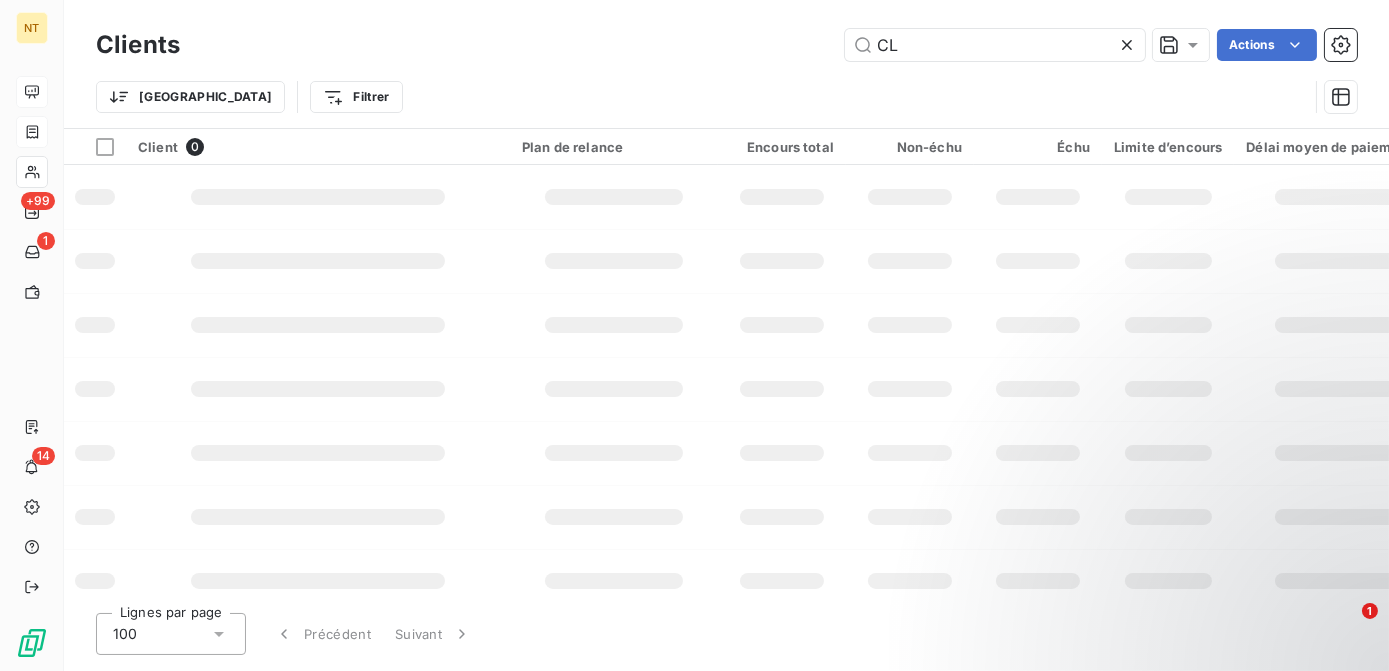 type on "C" 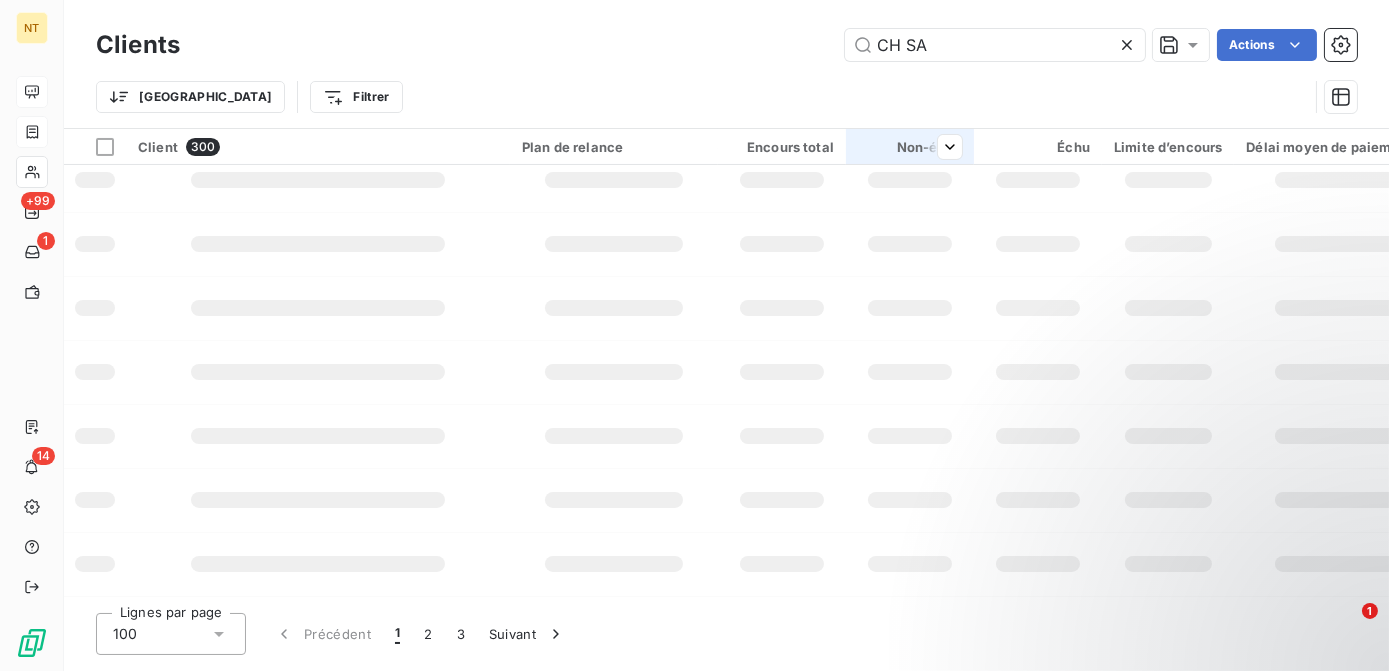 scroll, scrollTop: 0, scrollLeft: 0, axis: both 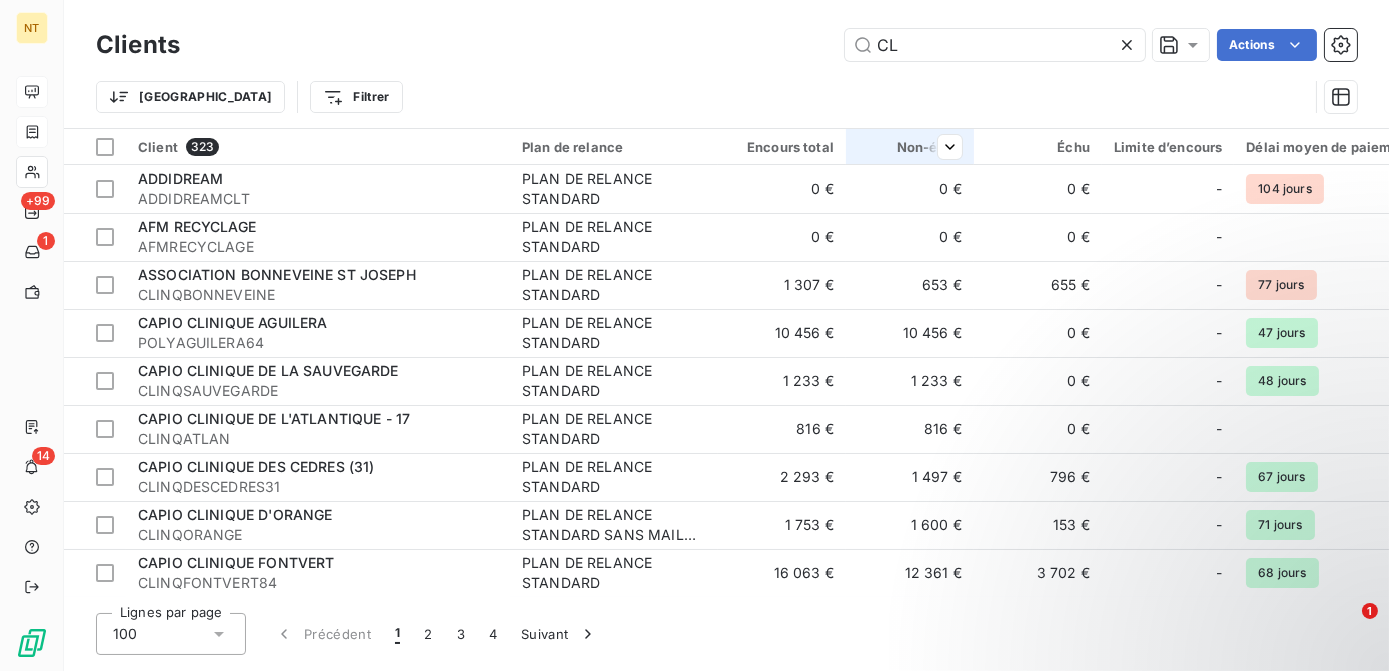 type on "C" 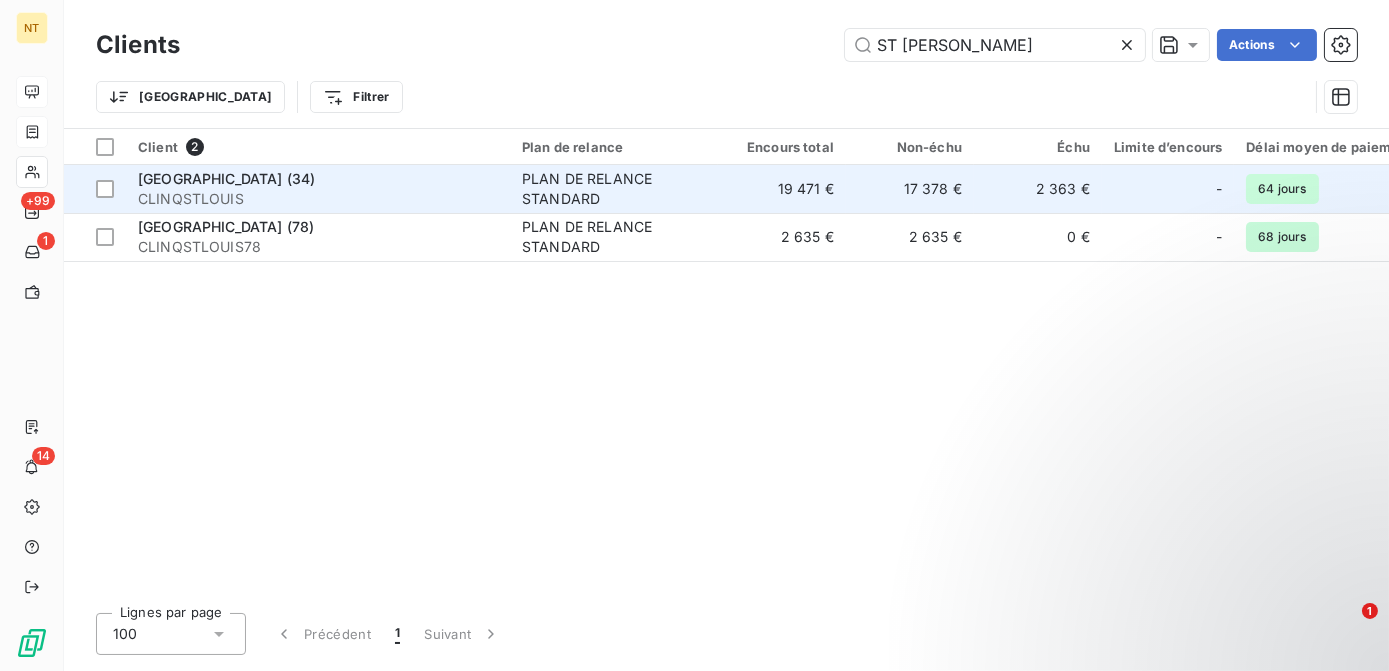 type on "ST [PERSON_NAME]" 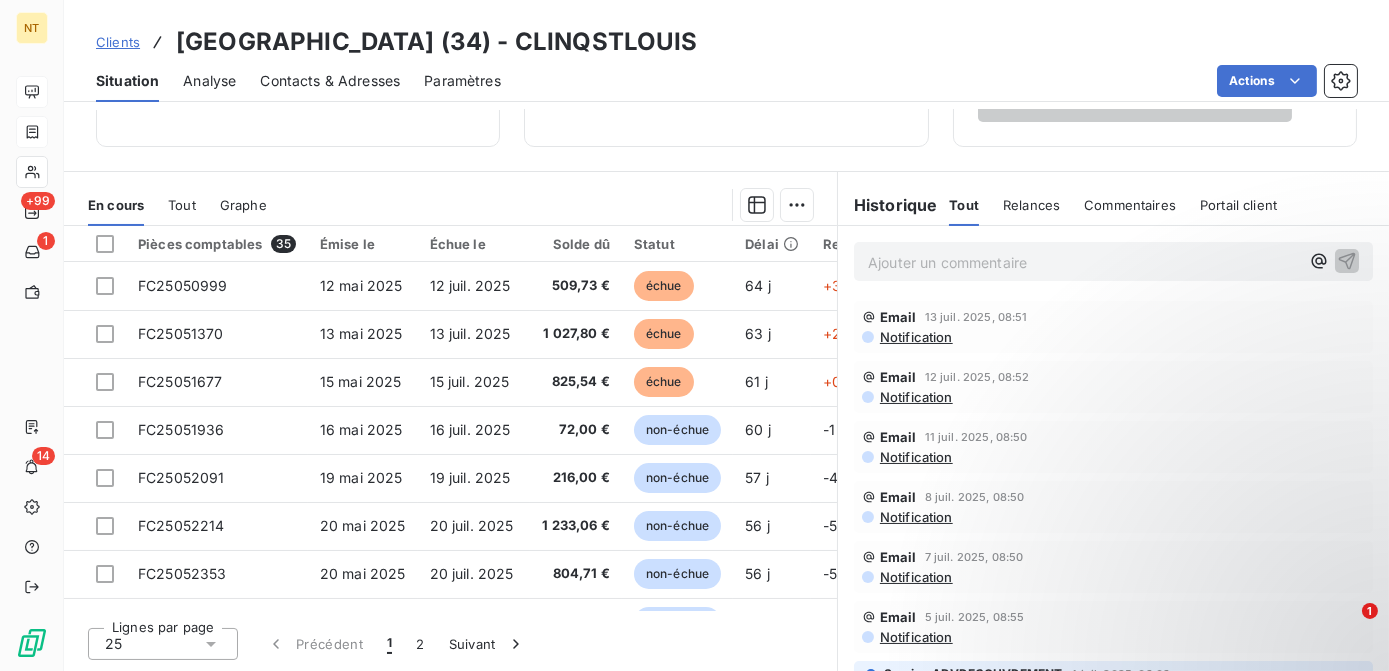 scroll, scrollTop: 0, scrollLeft: 0, axis: both 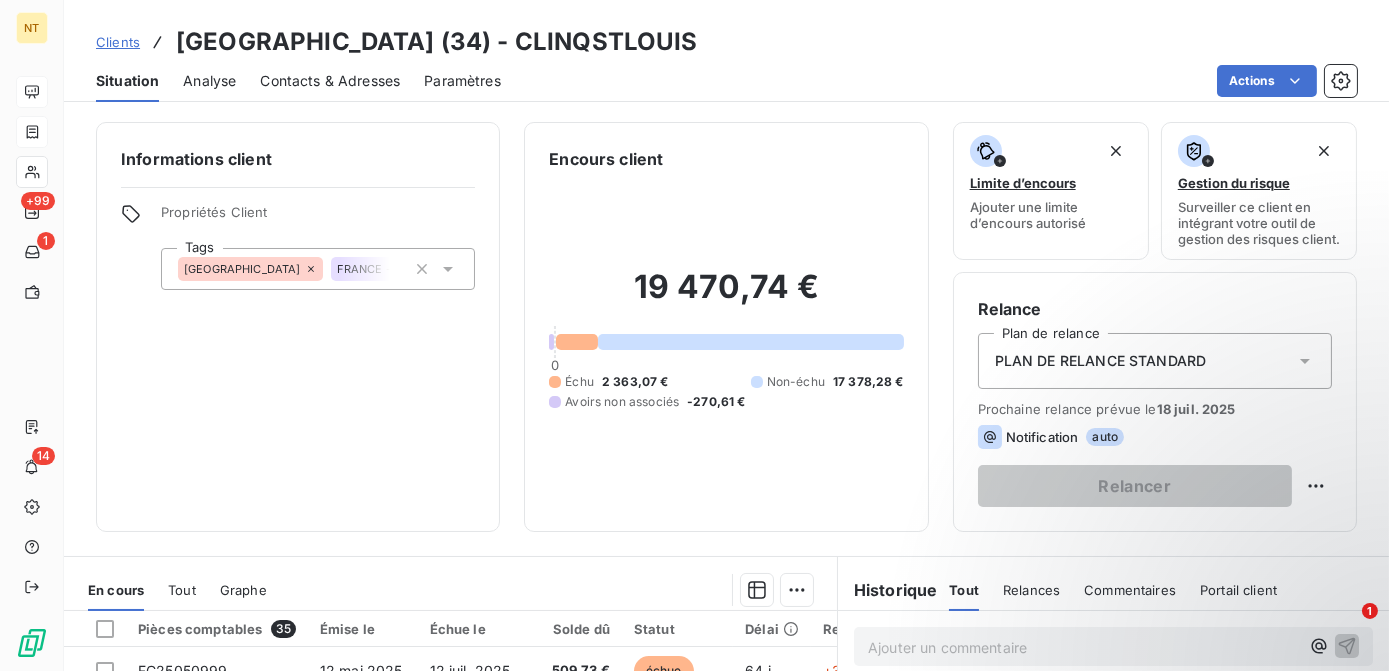 click on "Contacts & Adresses" at bounding box center [330, 81] 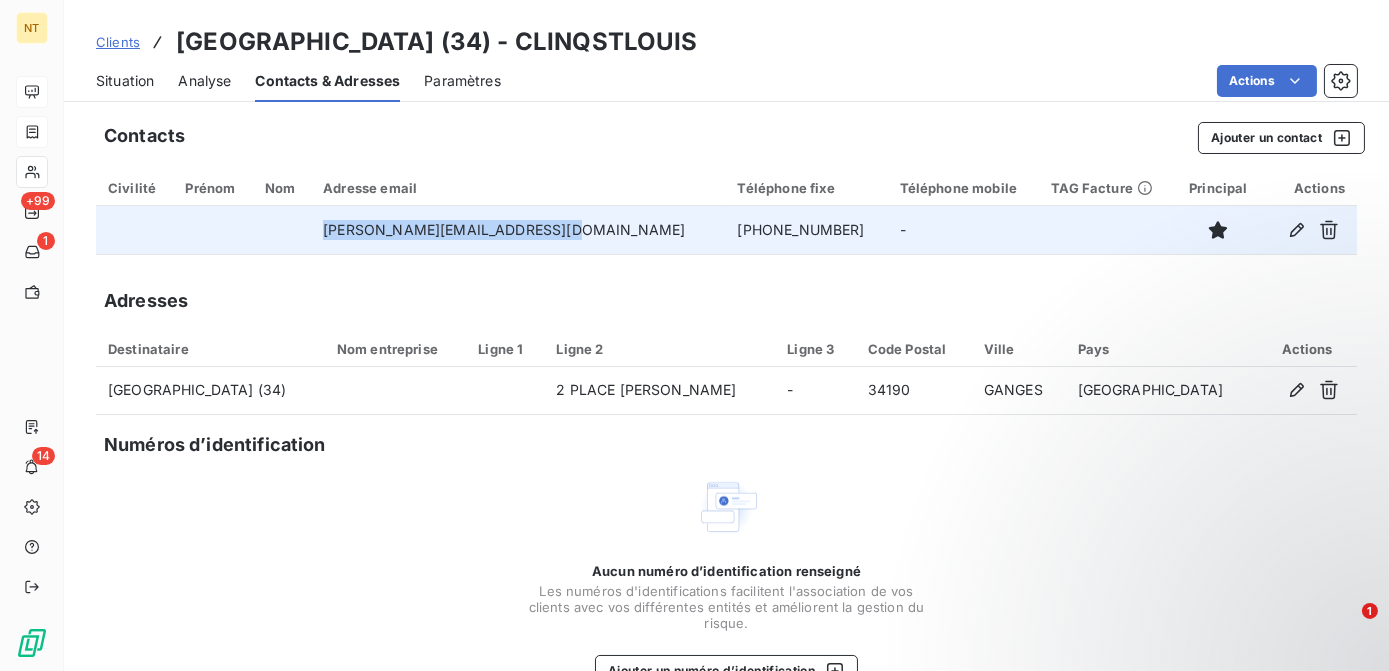 drag, startPoint x: 568, startPoint y: 233, endPoint x: 359, endPoint y: 233, distance: 209 